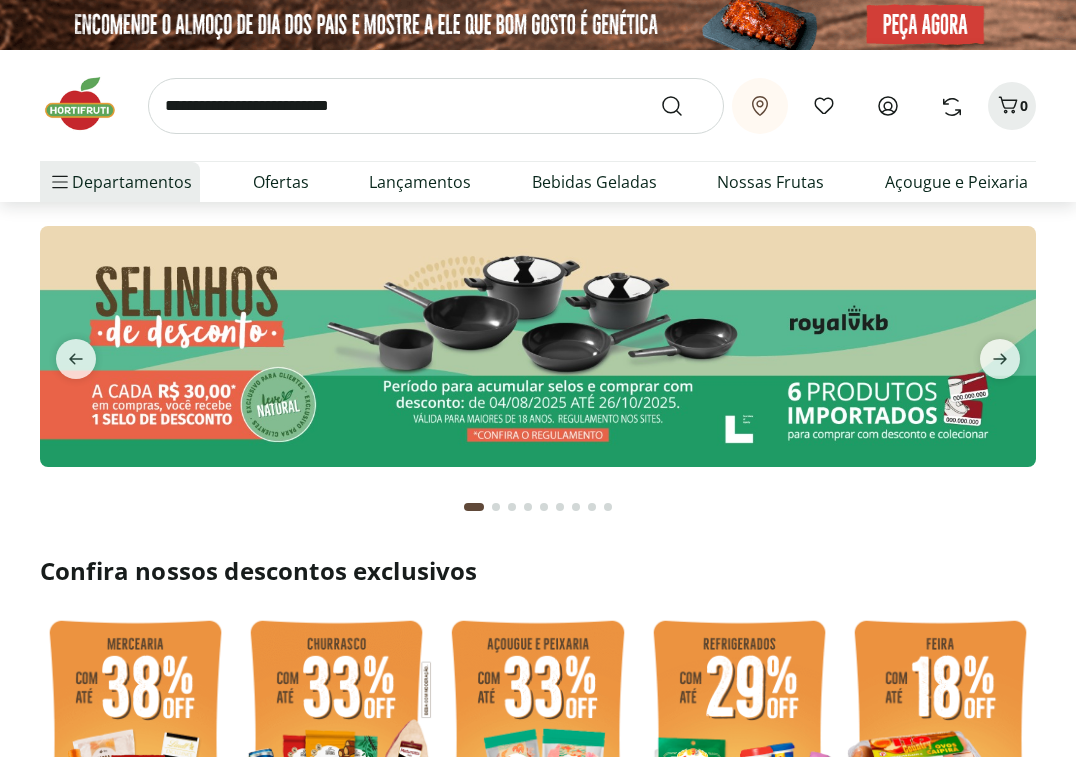 scroll, scrollTop: 0, scrollLeft: 0, axis: both 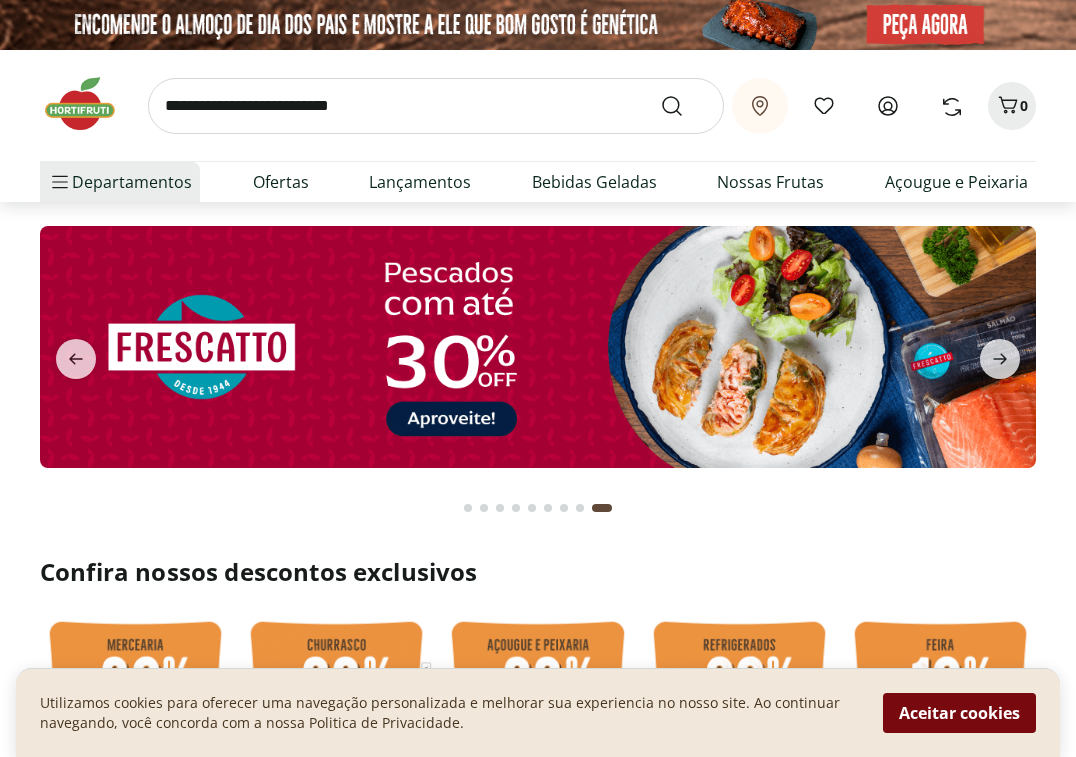 click on "Aceitar cookies" at bounding box center (959, 713) 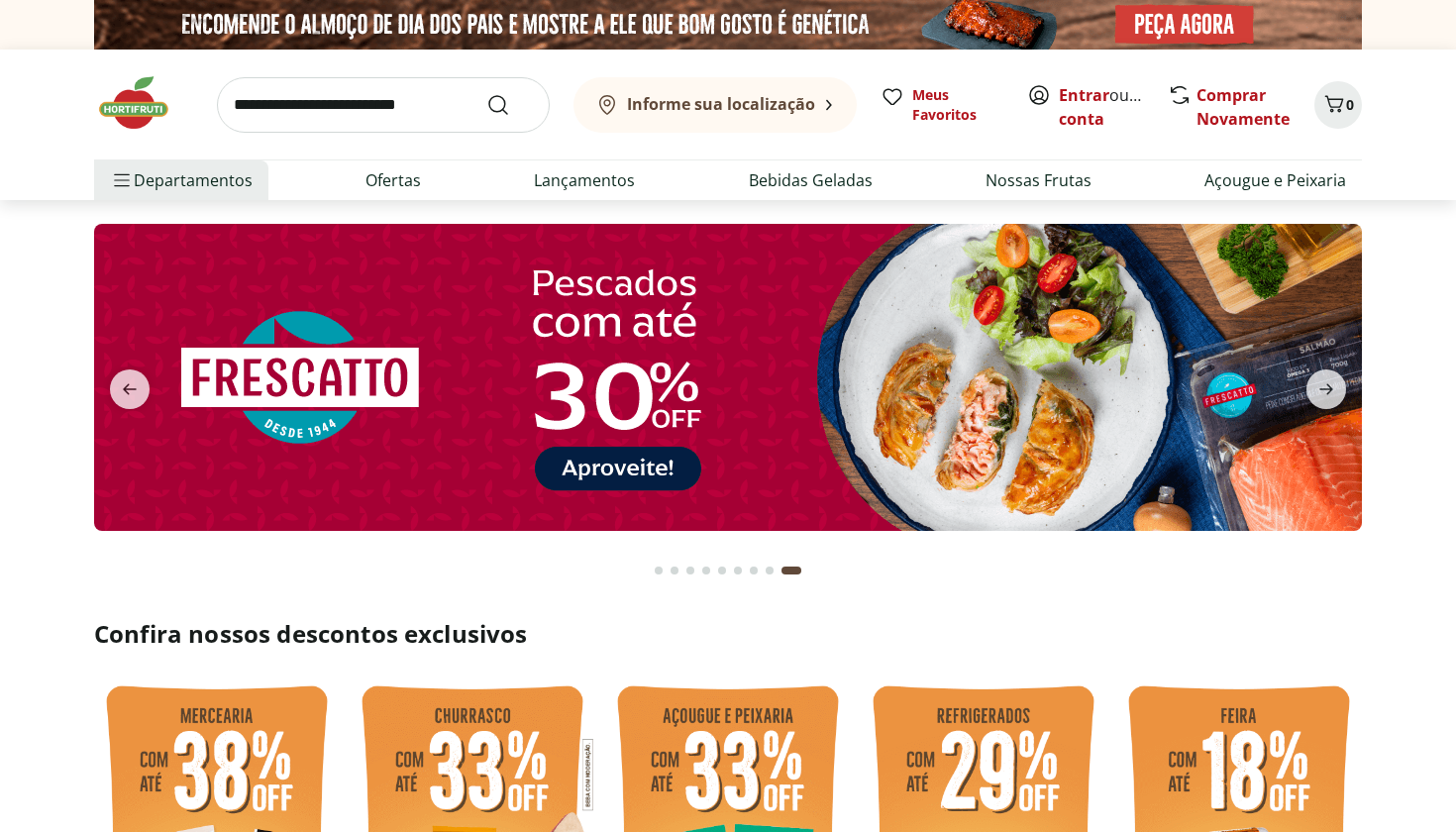 scroll, scrollTop: 0, scrollLeft: 0, axis: both 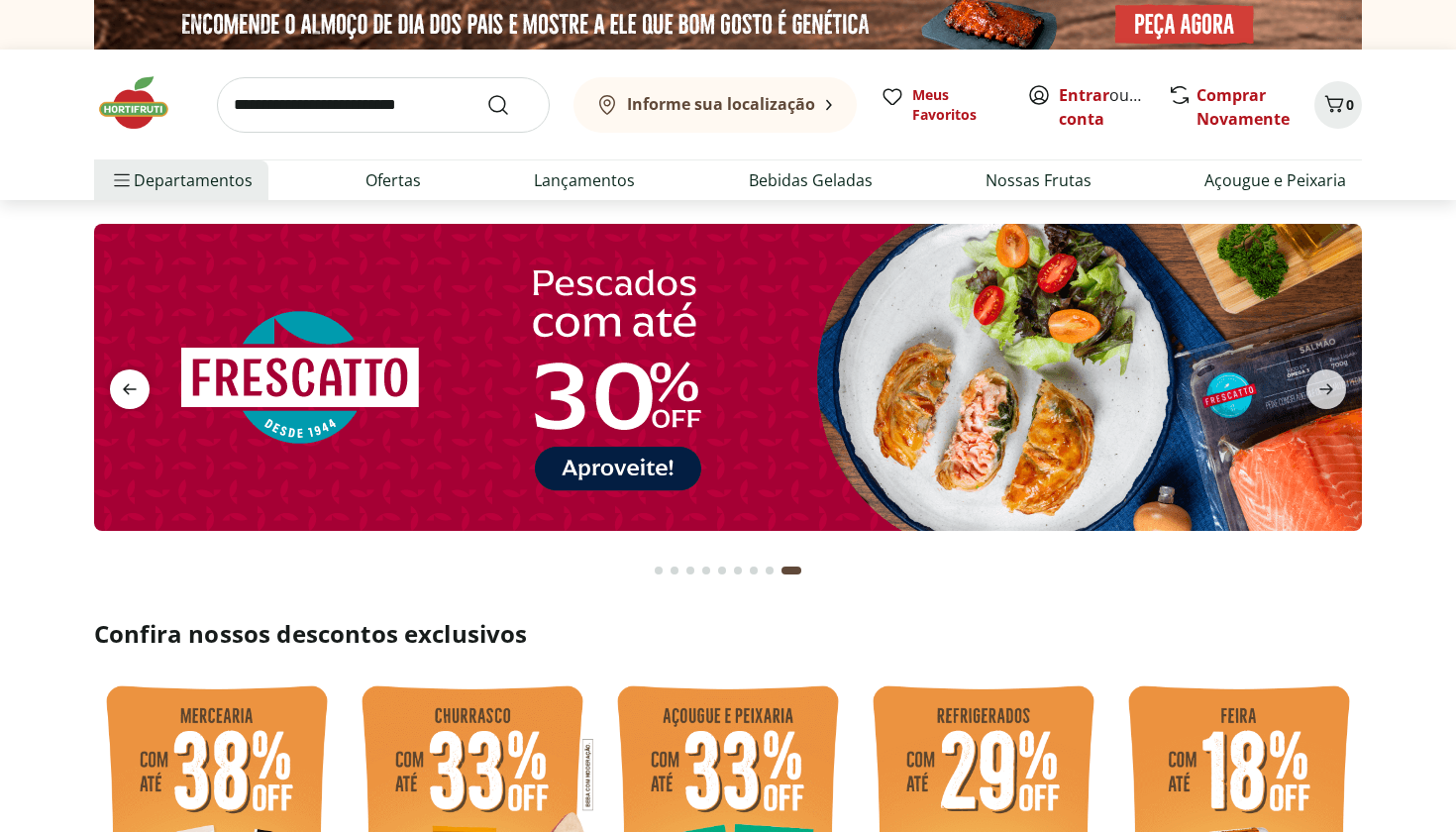 click 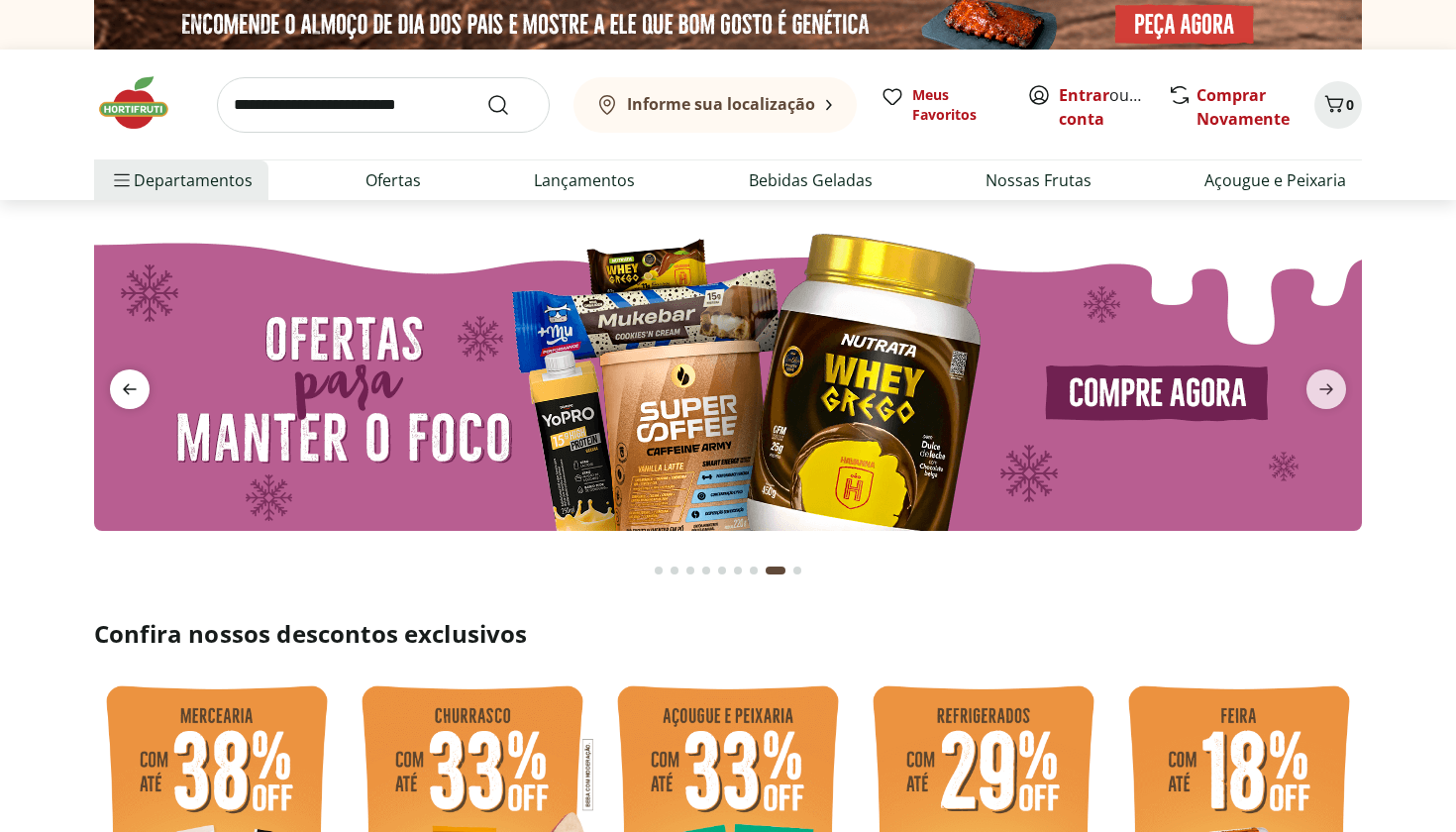click 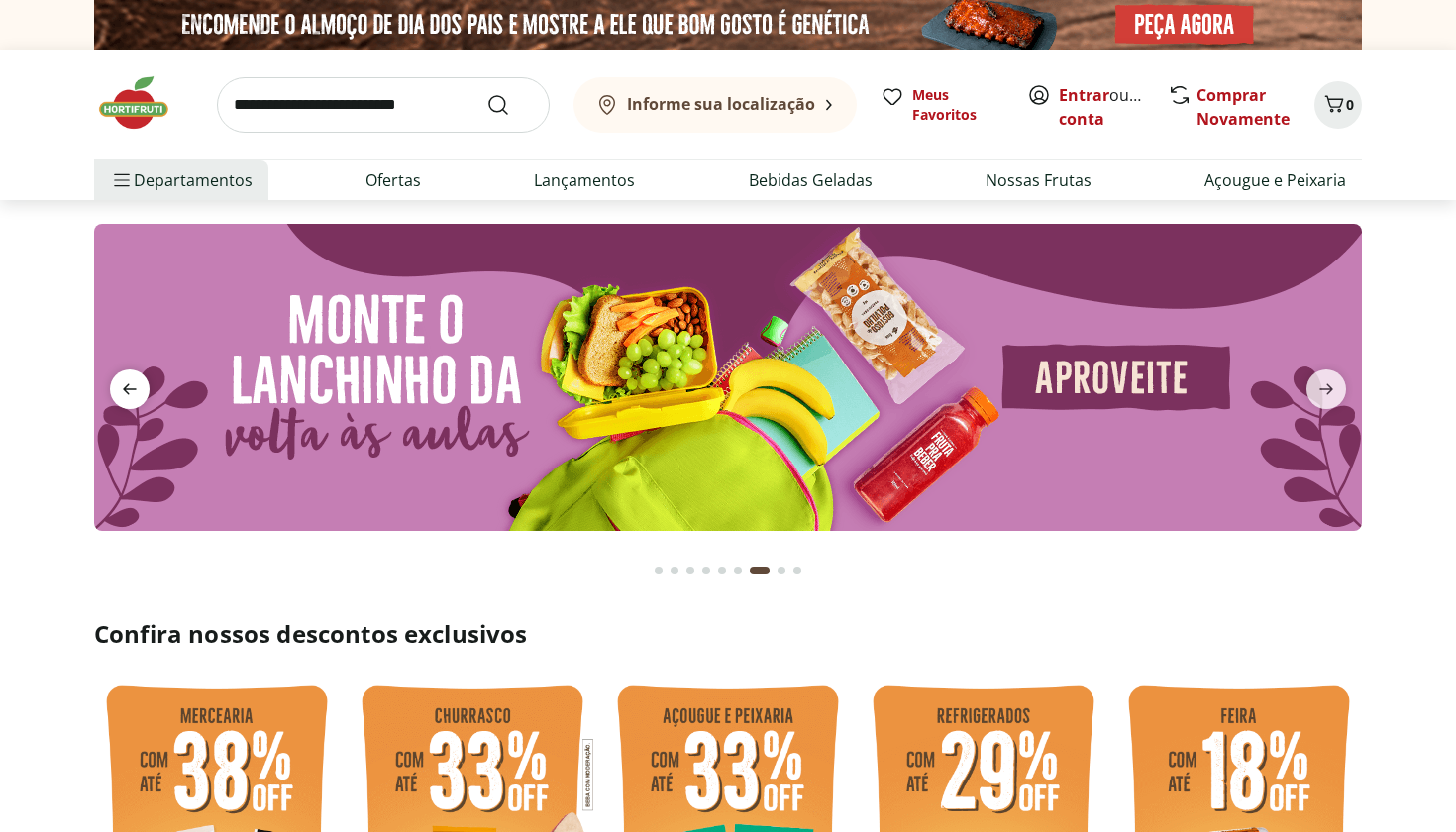 click 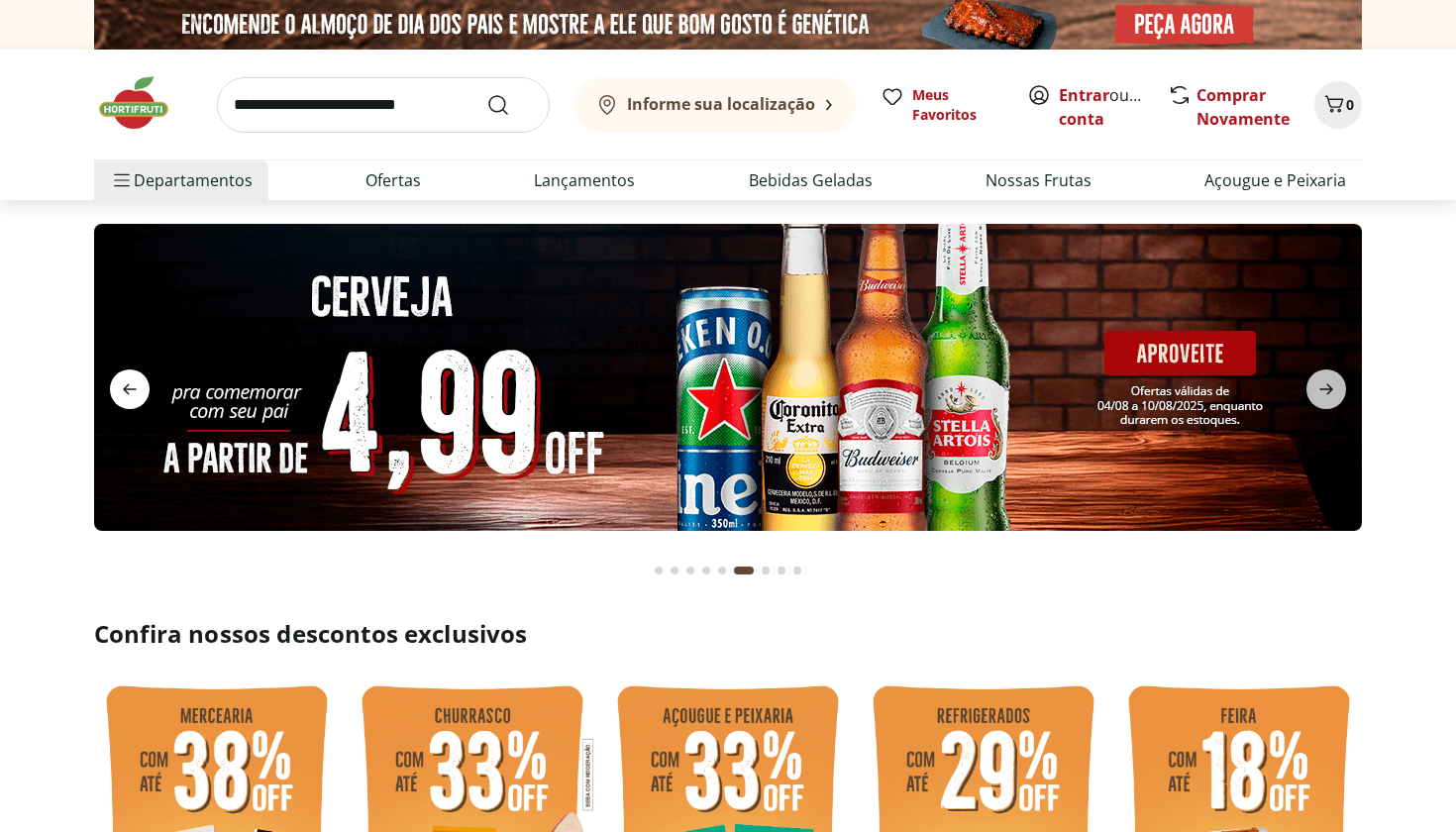 click 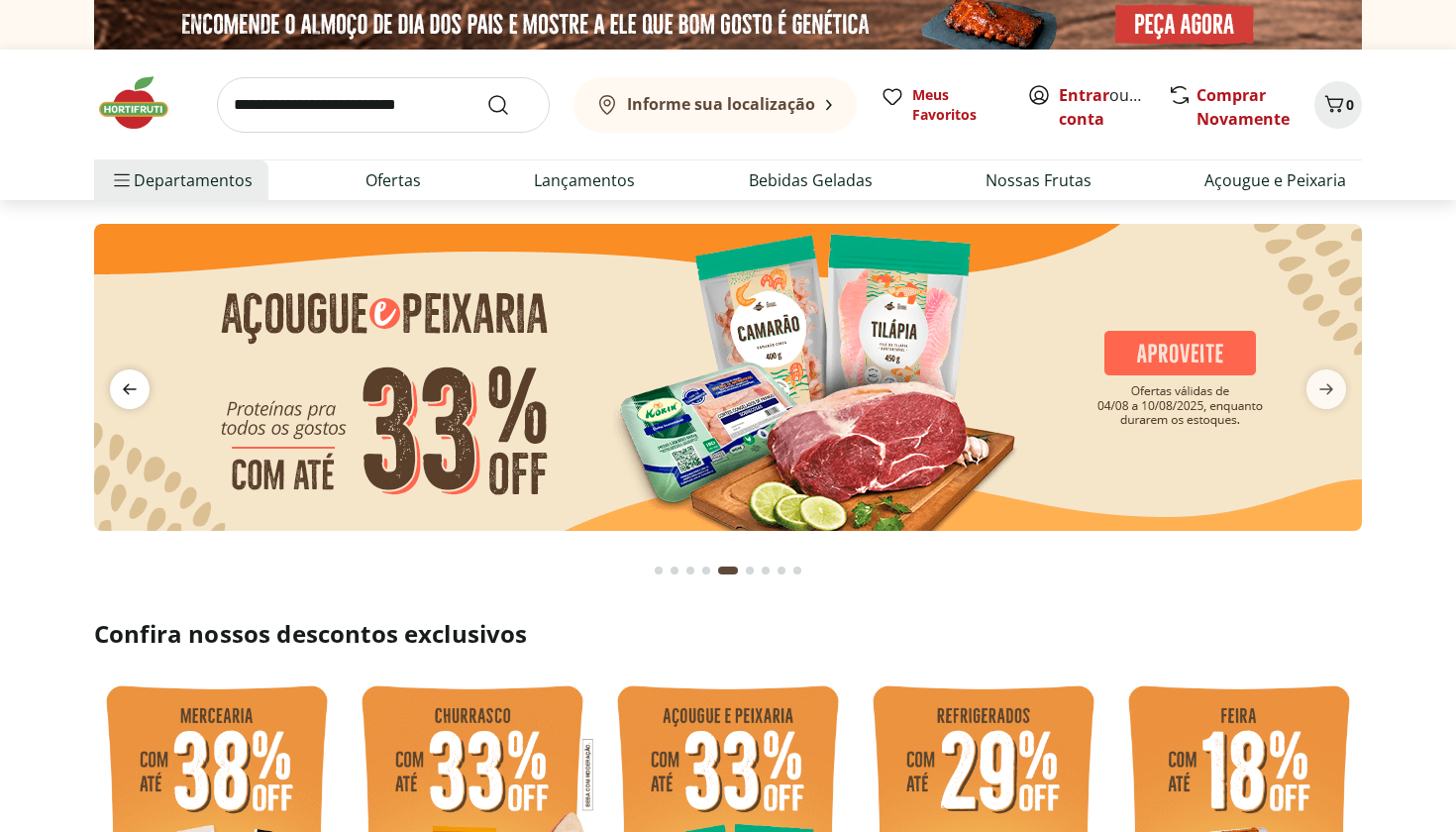 click 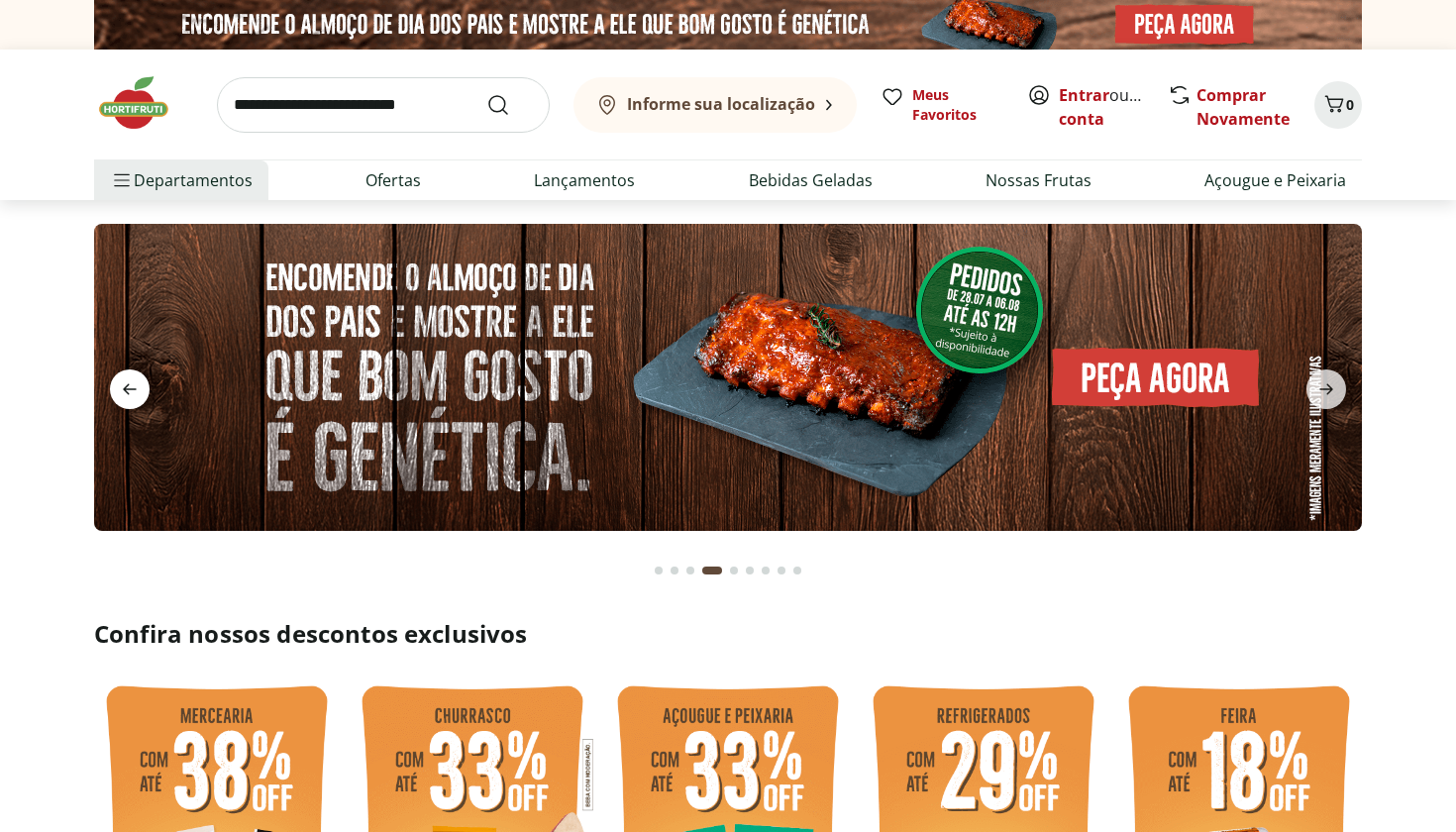click 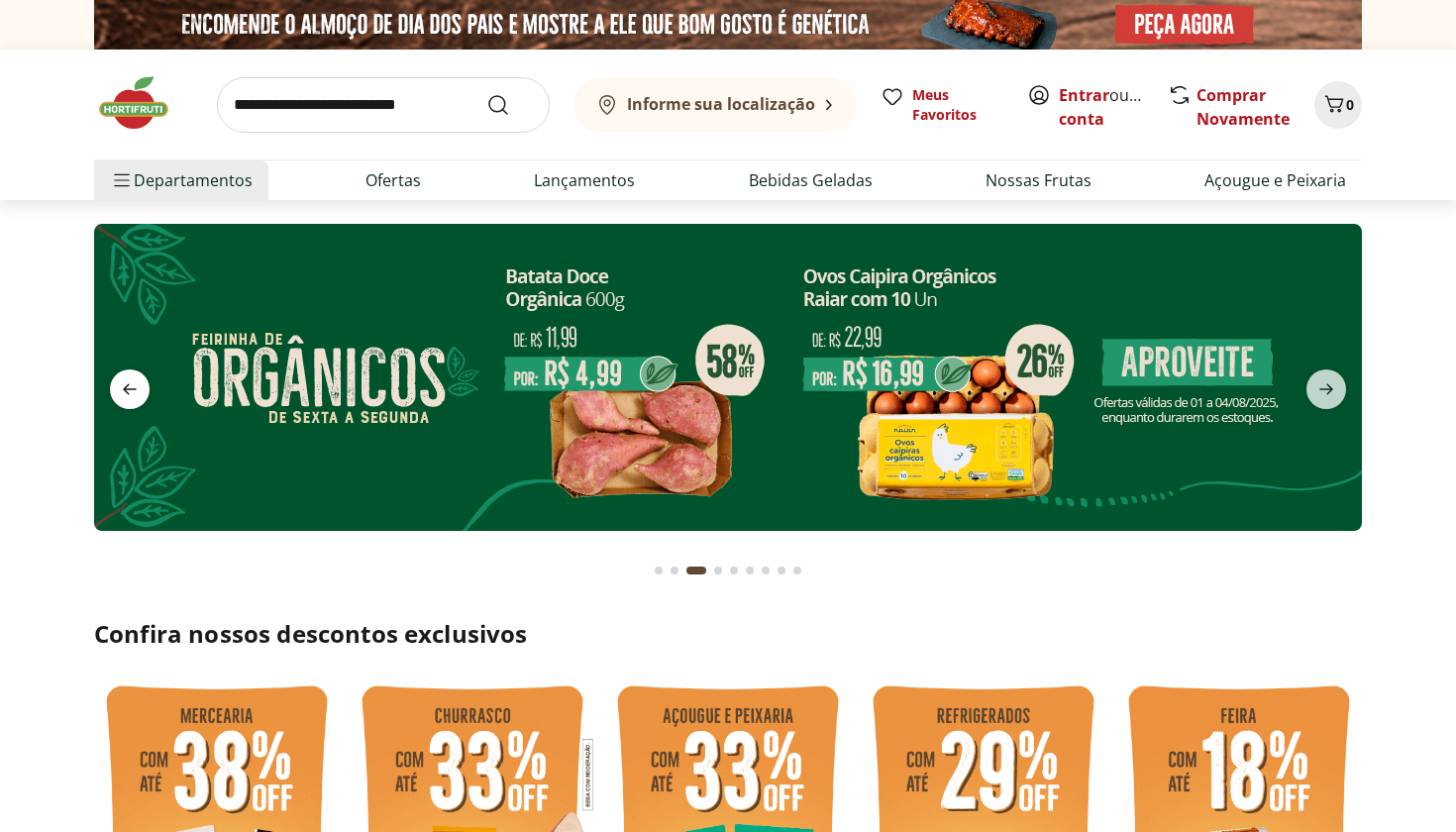 click 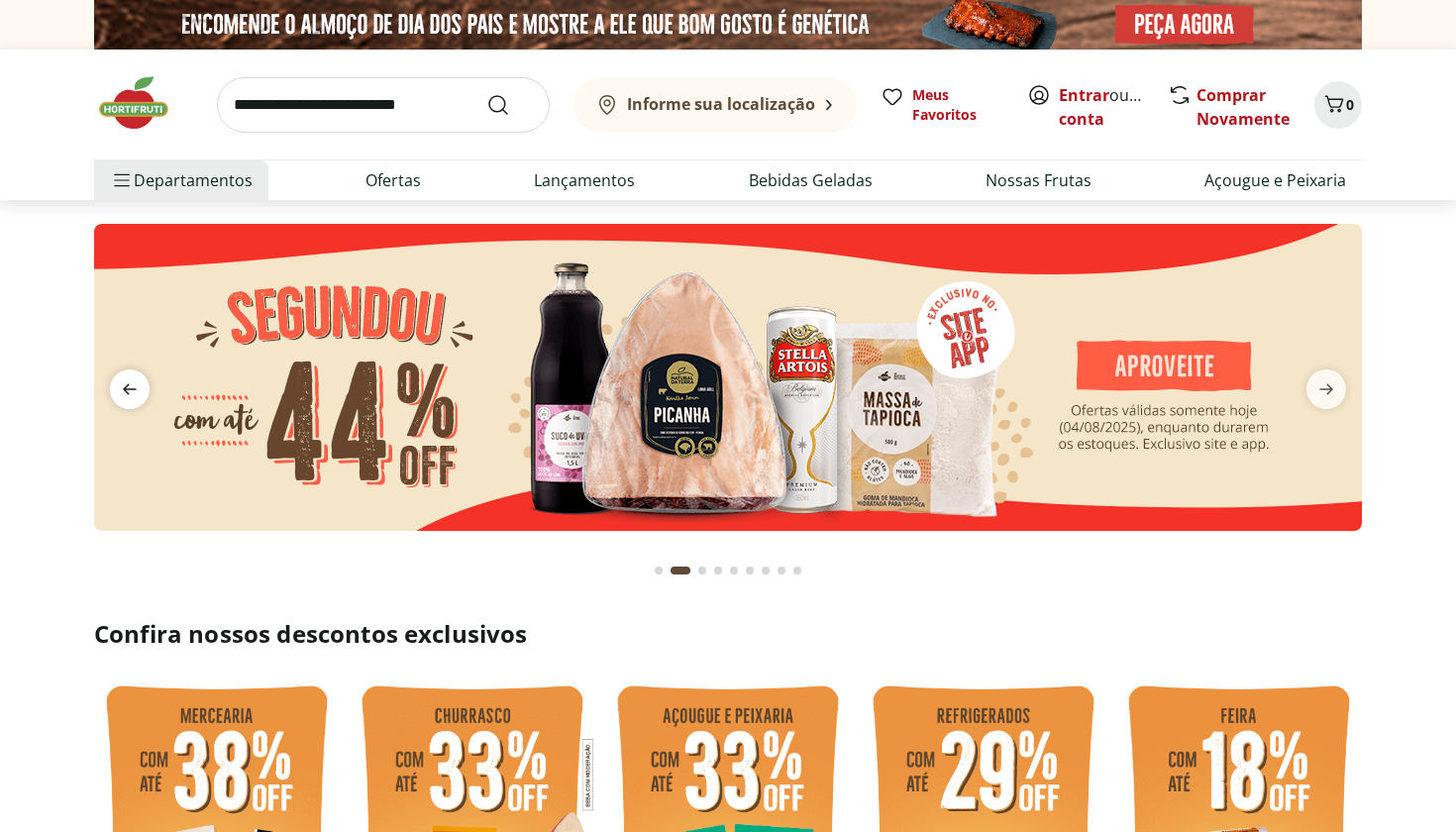 click 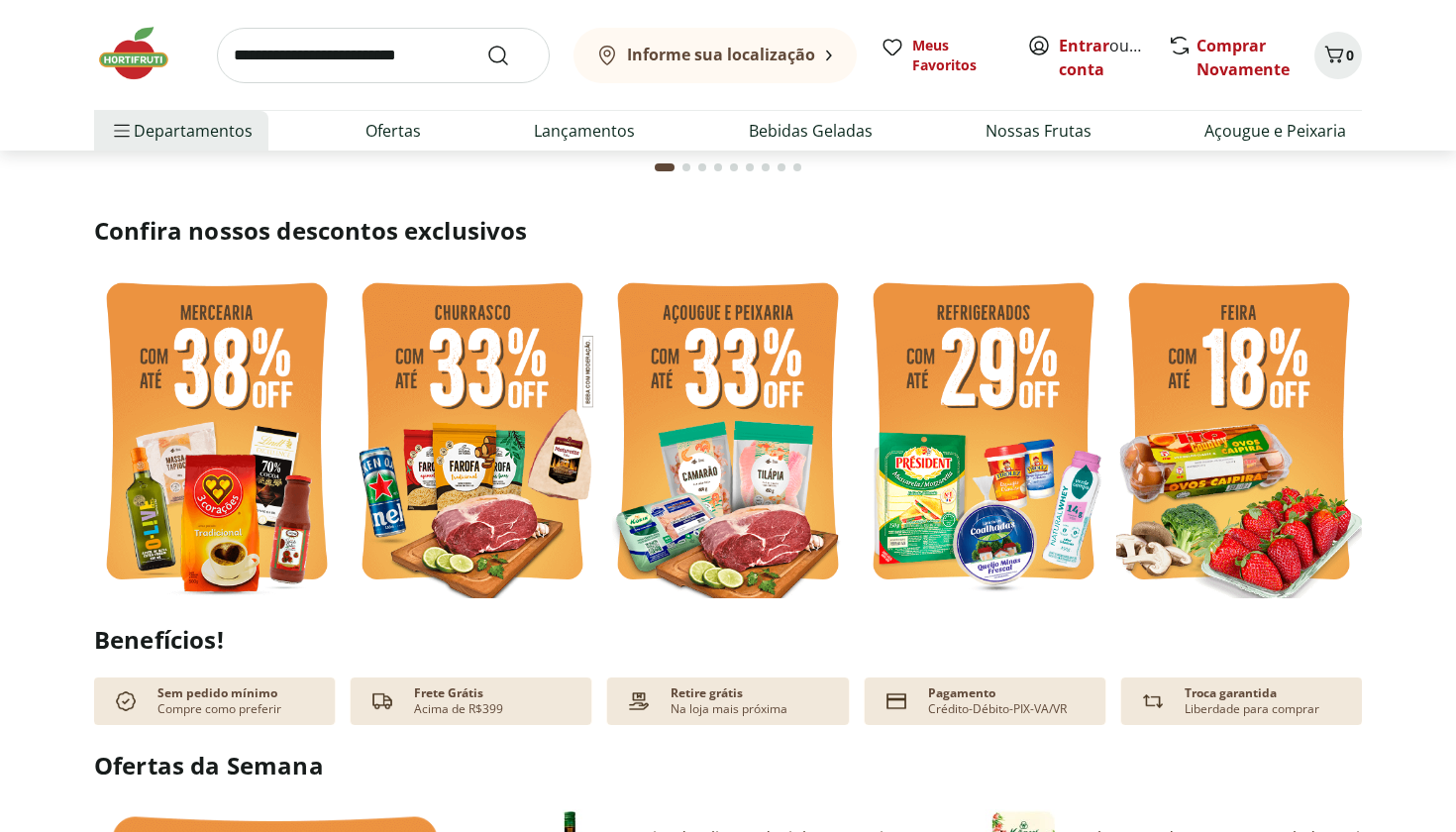 scroll, scrollTop: 402, scrollLeft: 0, axis: vertical 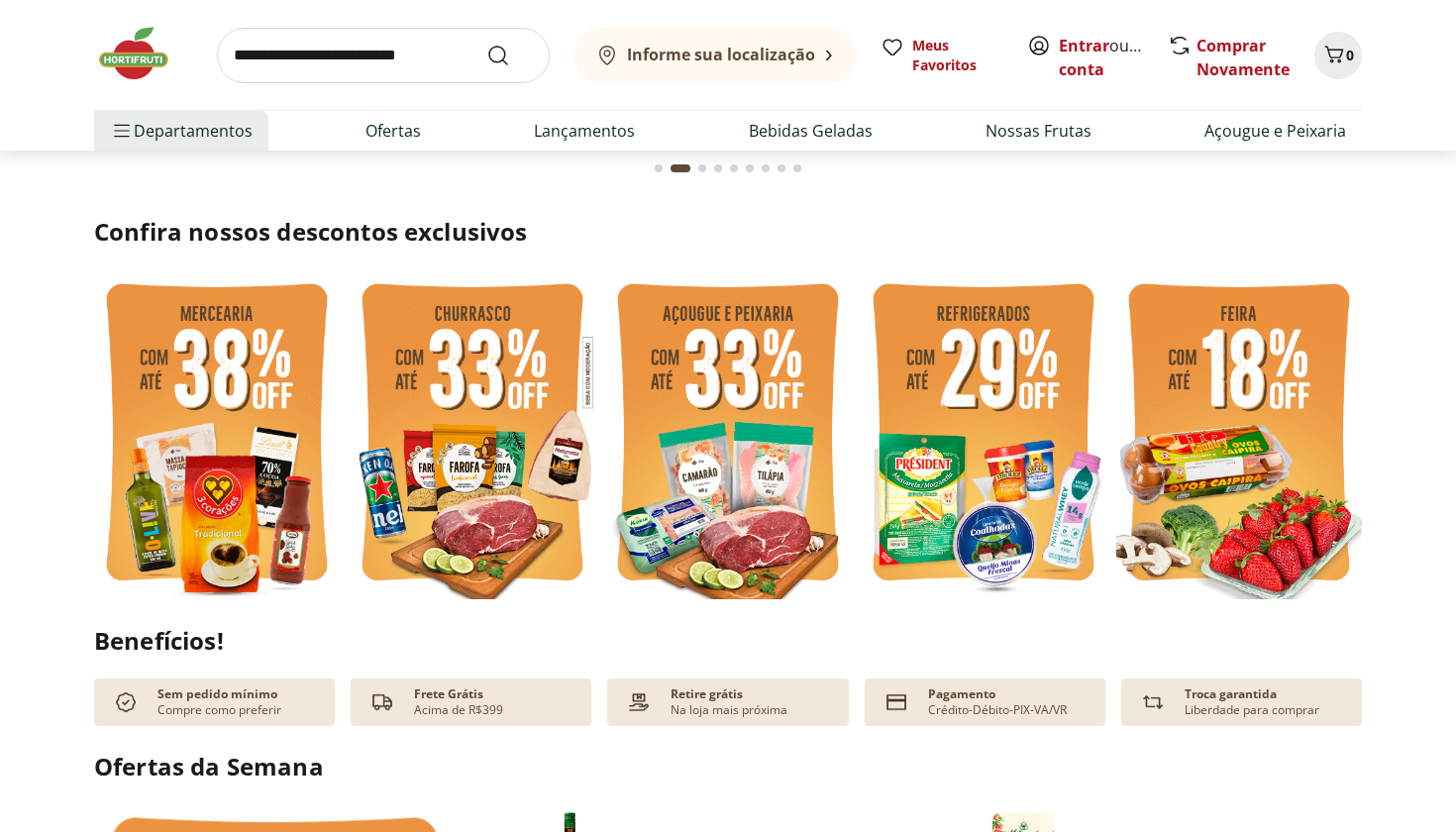 click at bounding box center (728, 435) 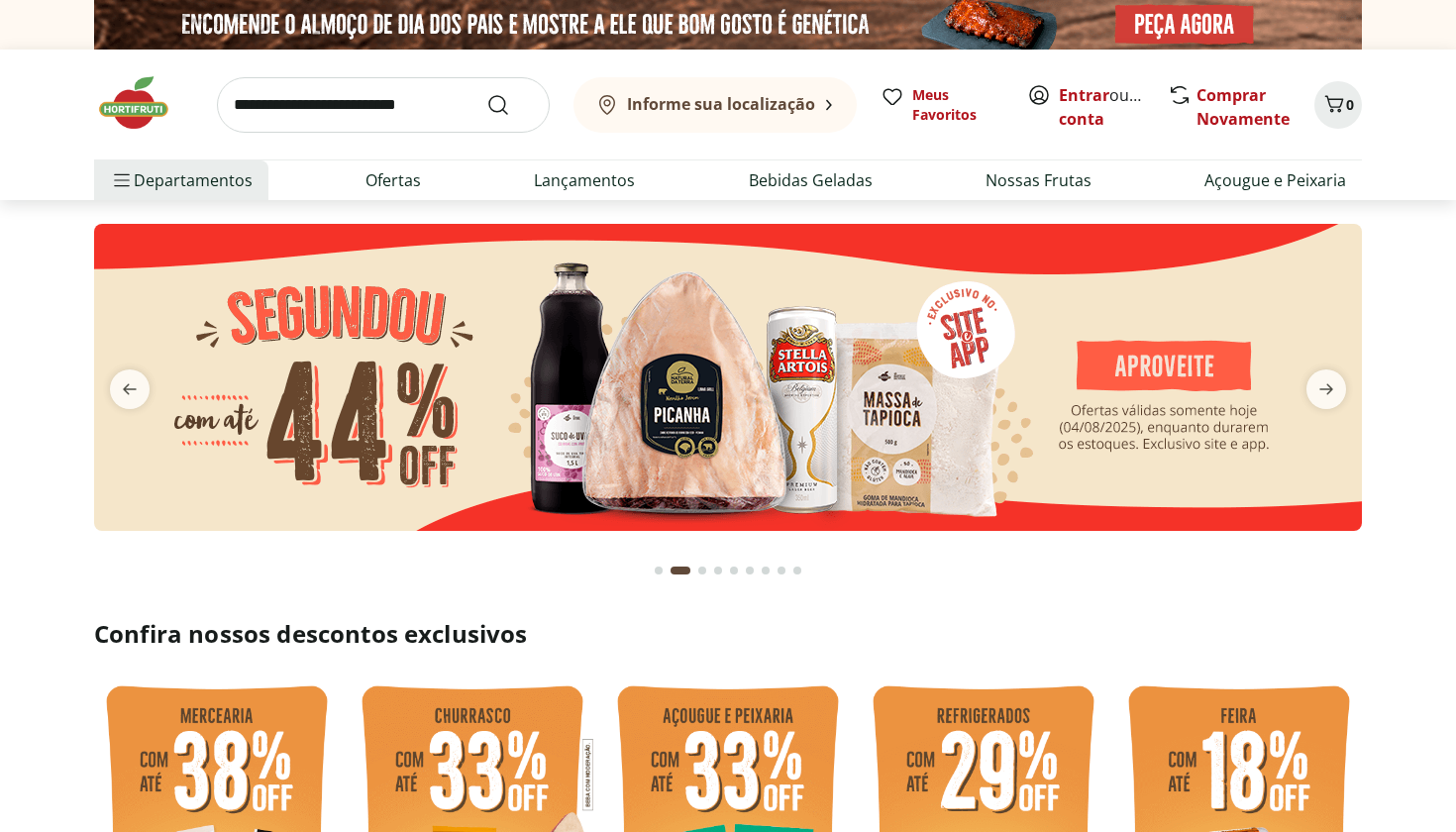 select on "**********" 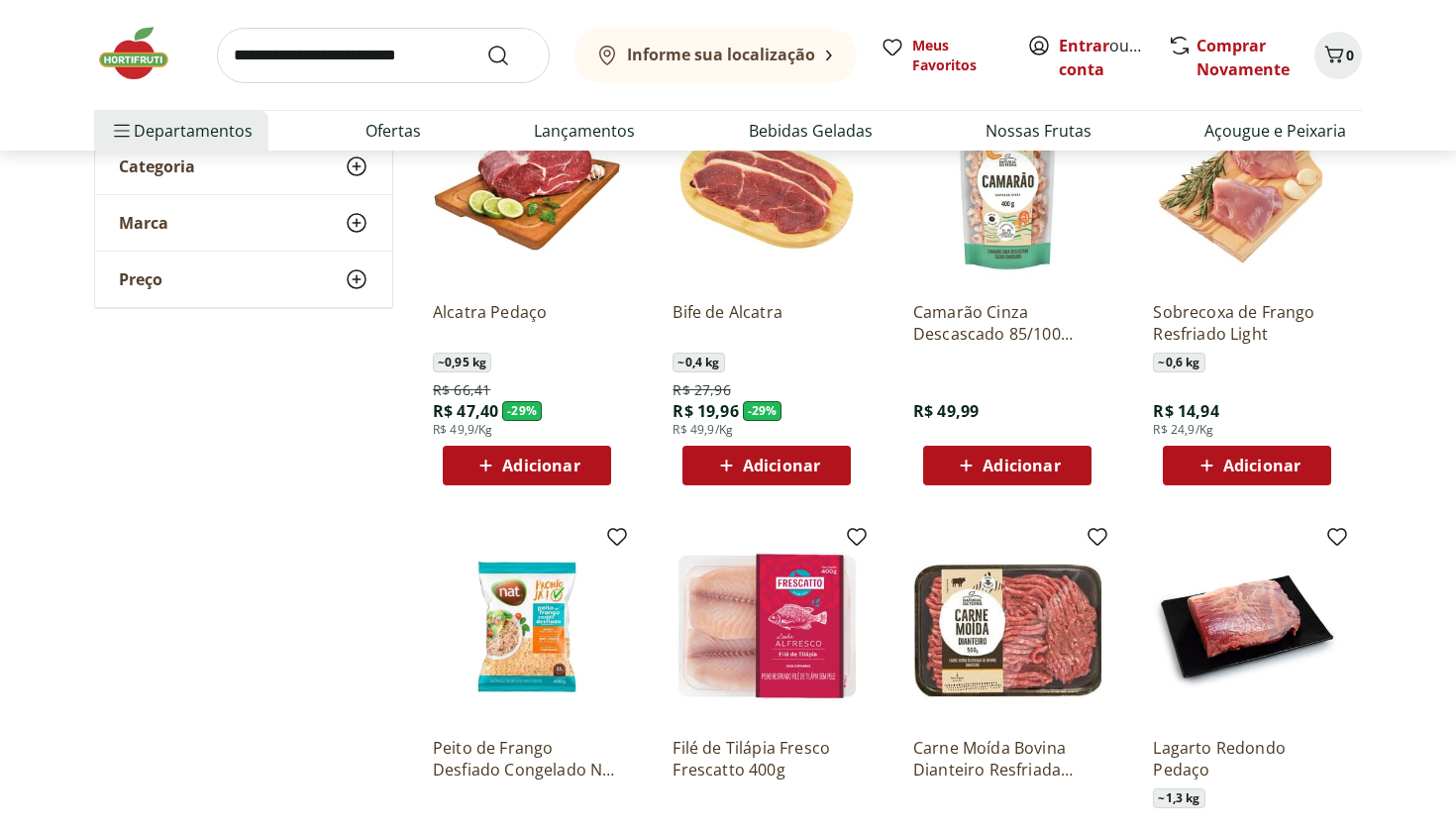 scroll, scrollTop: 249, scrollLeft: 0, axis: vertical 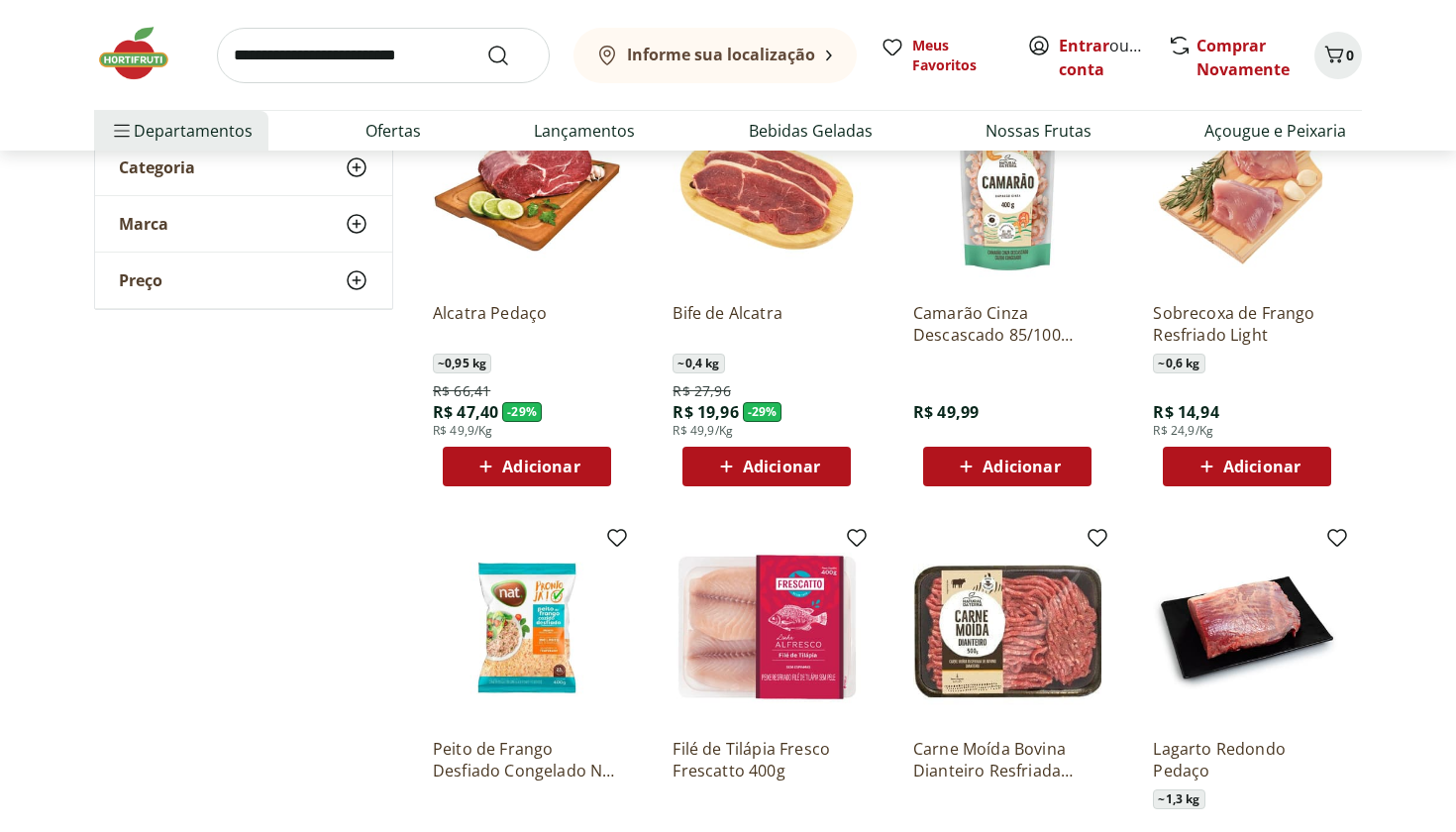 click on "Adicionar" at bounding box center (781, 467) 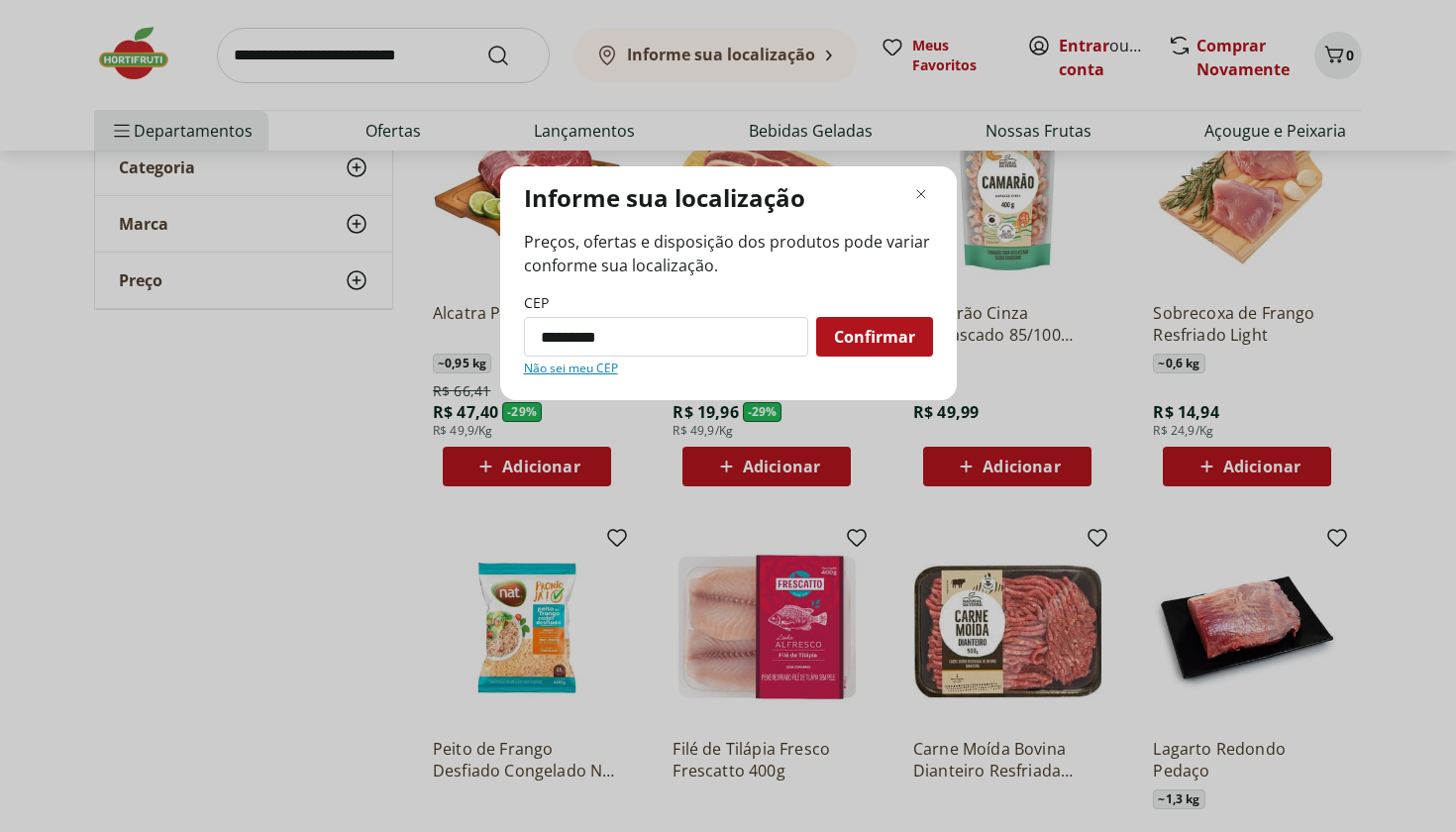 type on "*********" 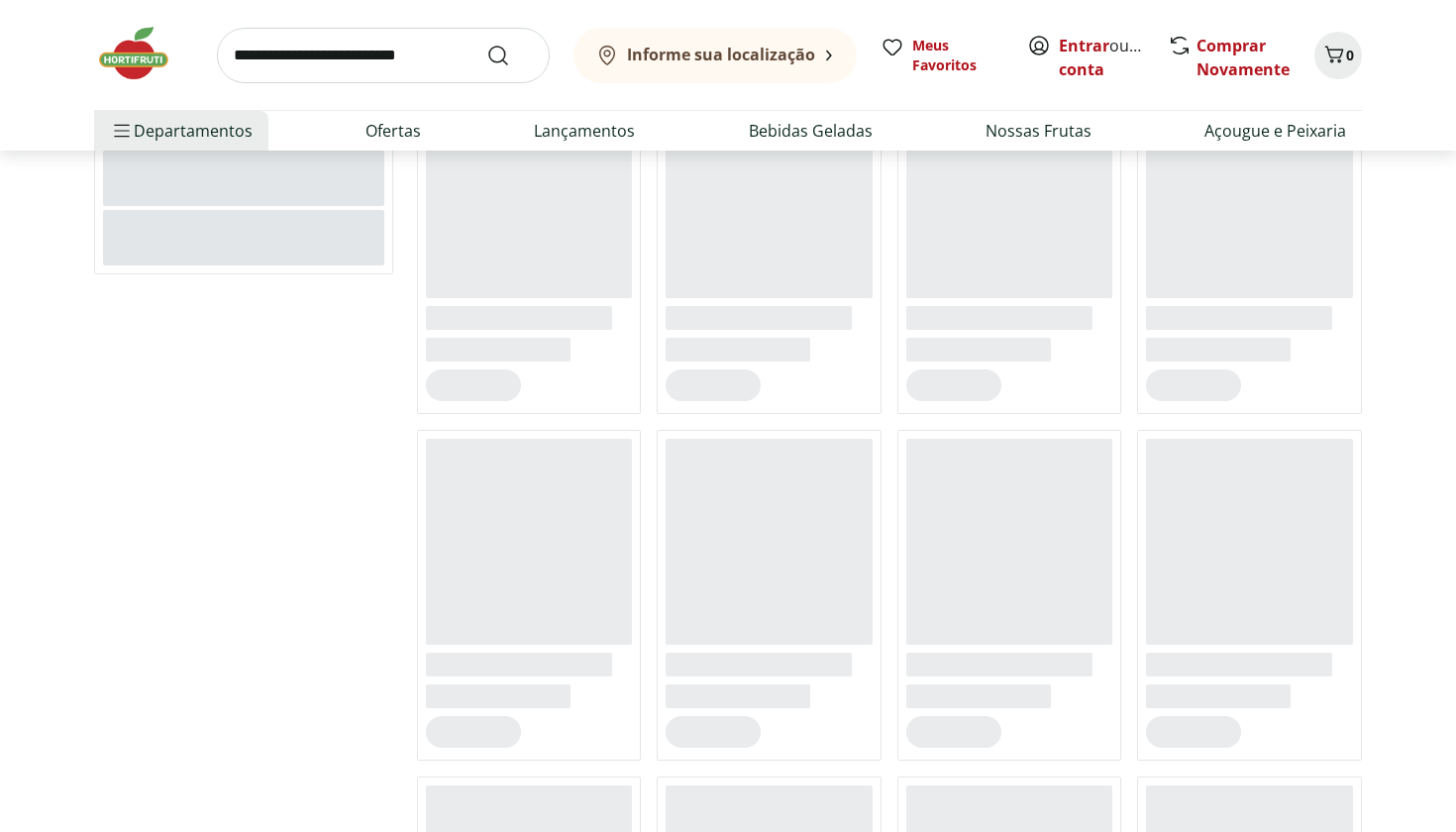 click at bounding box center [769, 248] 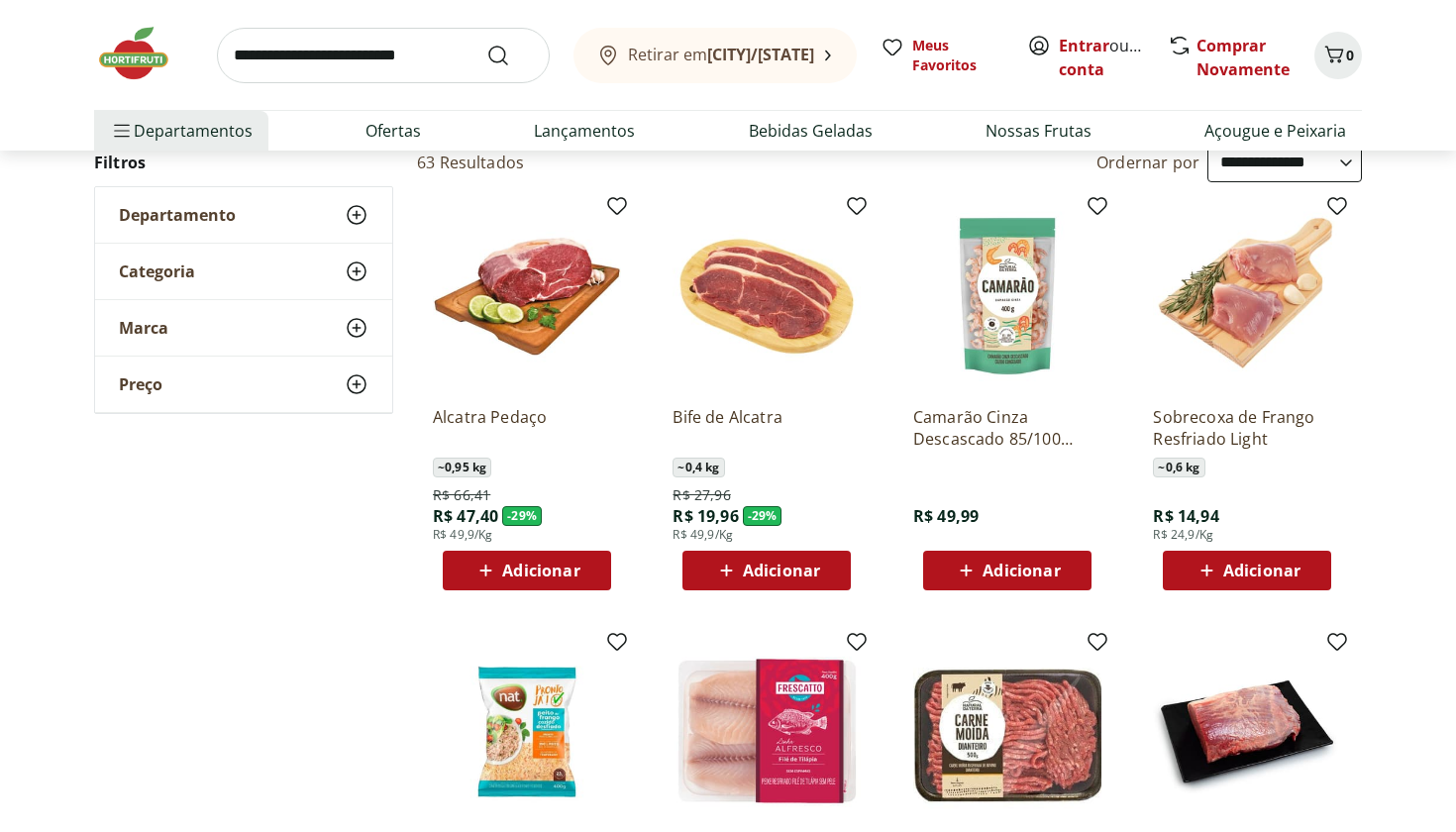 scroll, scrollTop: 151, scrollLeft: 0, axis: vertical 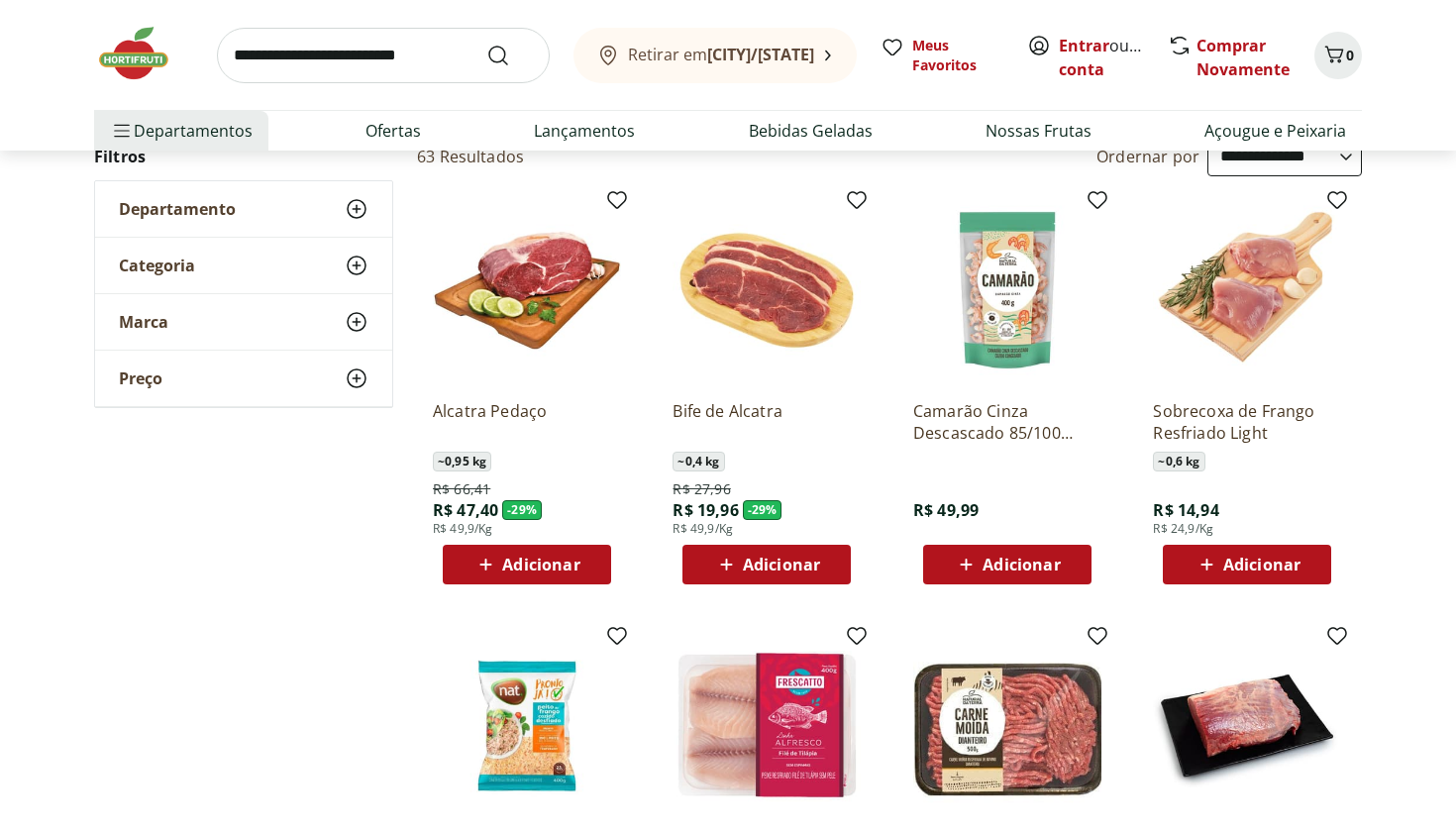 click on "Adicionar" at bounding box center [767, 565] 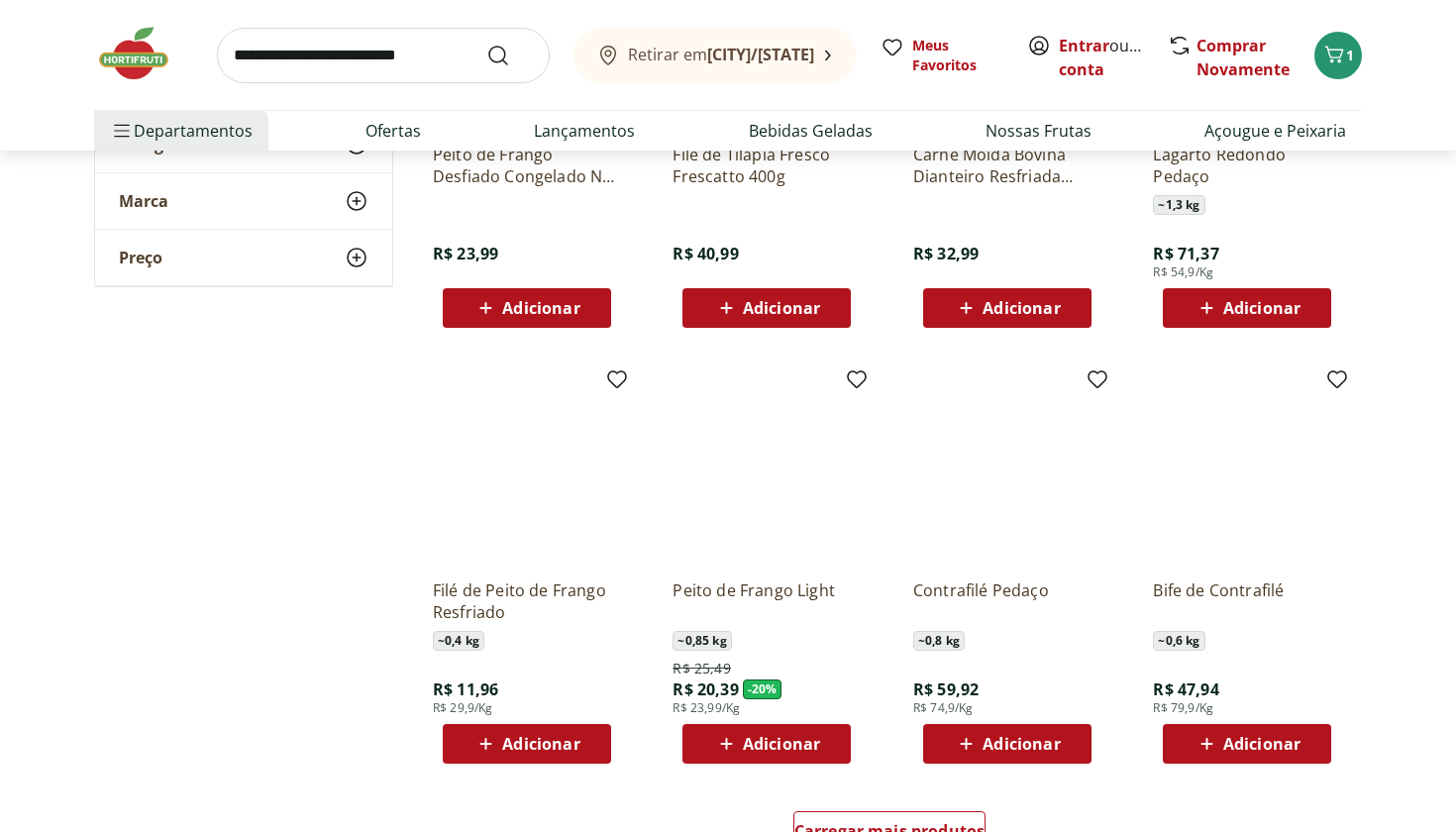 scroll, scrollTop: 840, scrollLeft: 0, axis: vertical 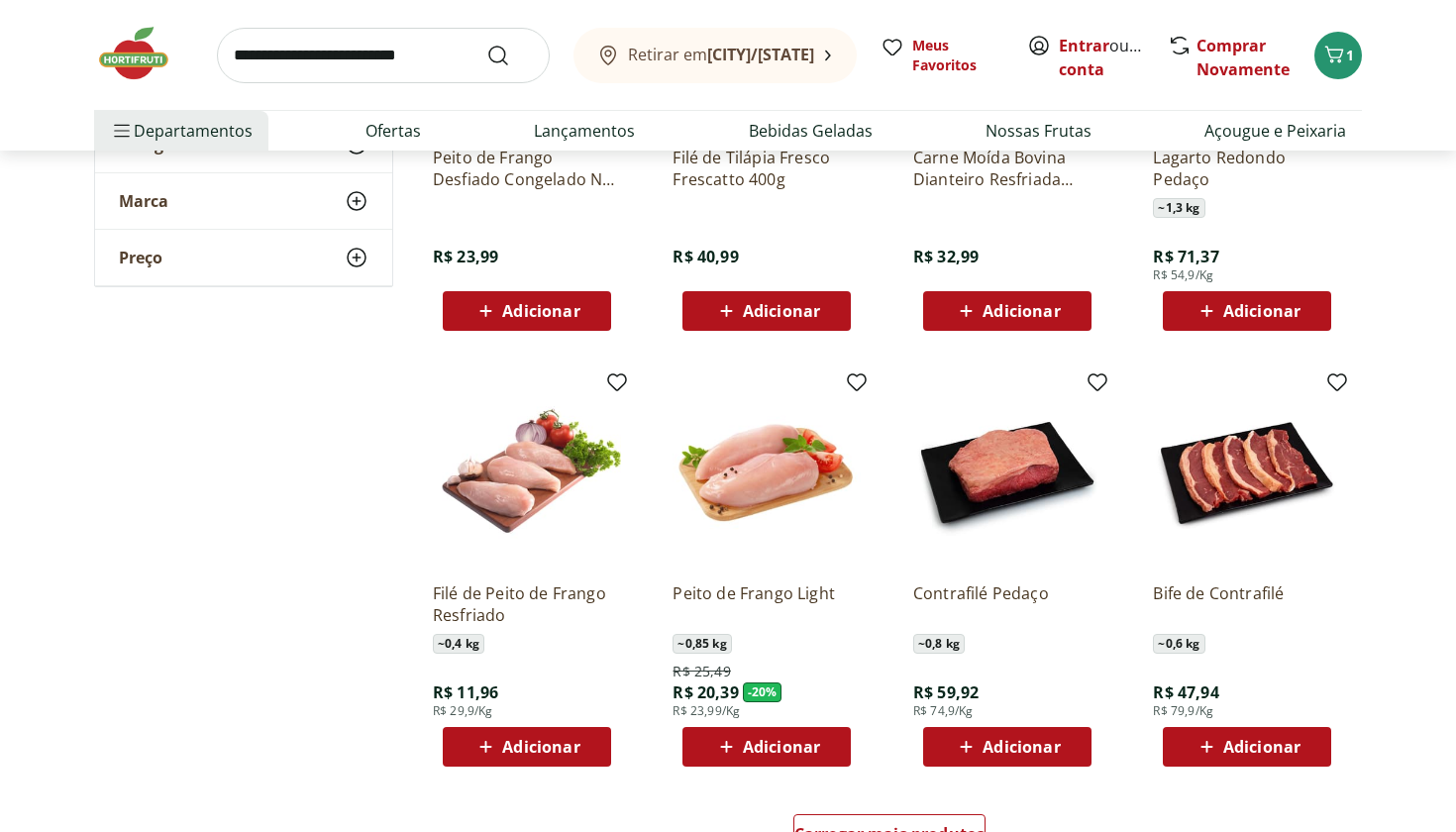 click on "Adicionar" at bounding box center (781, 747) 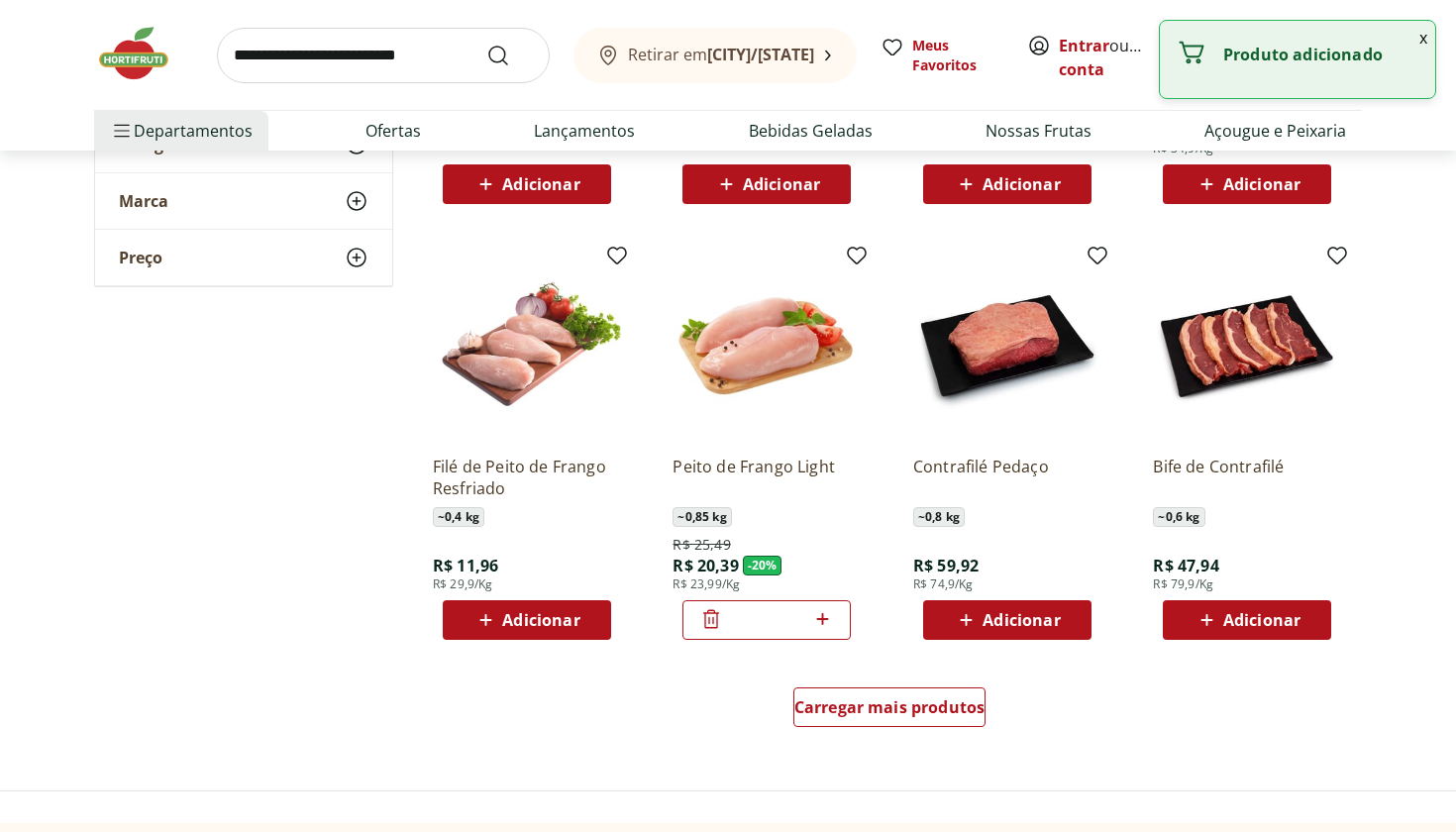 scroll, scrollTop: 958, scrollLeft: 0, axis: vertical 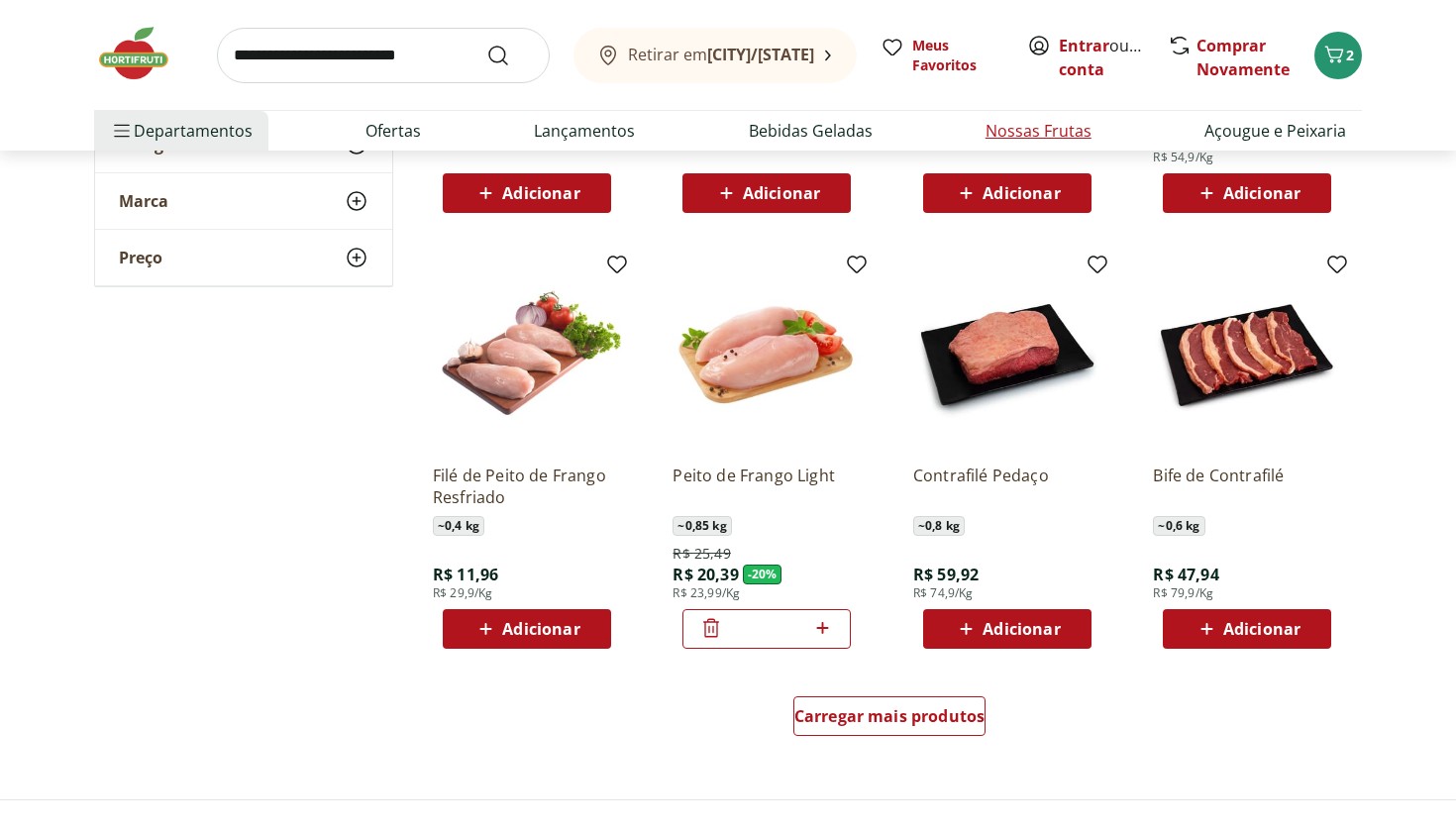 click on "Nossas Frutas" at bounding box center (1038, 131) 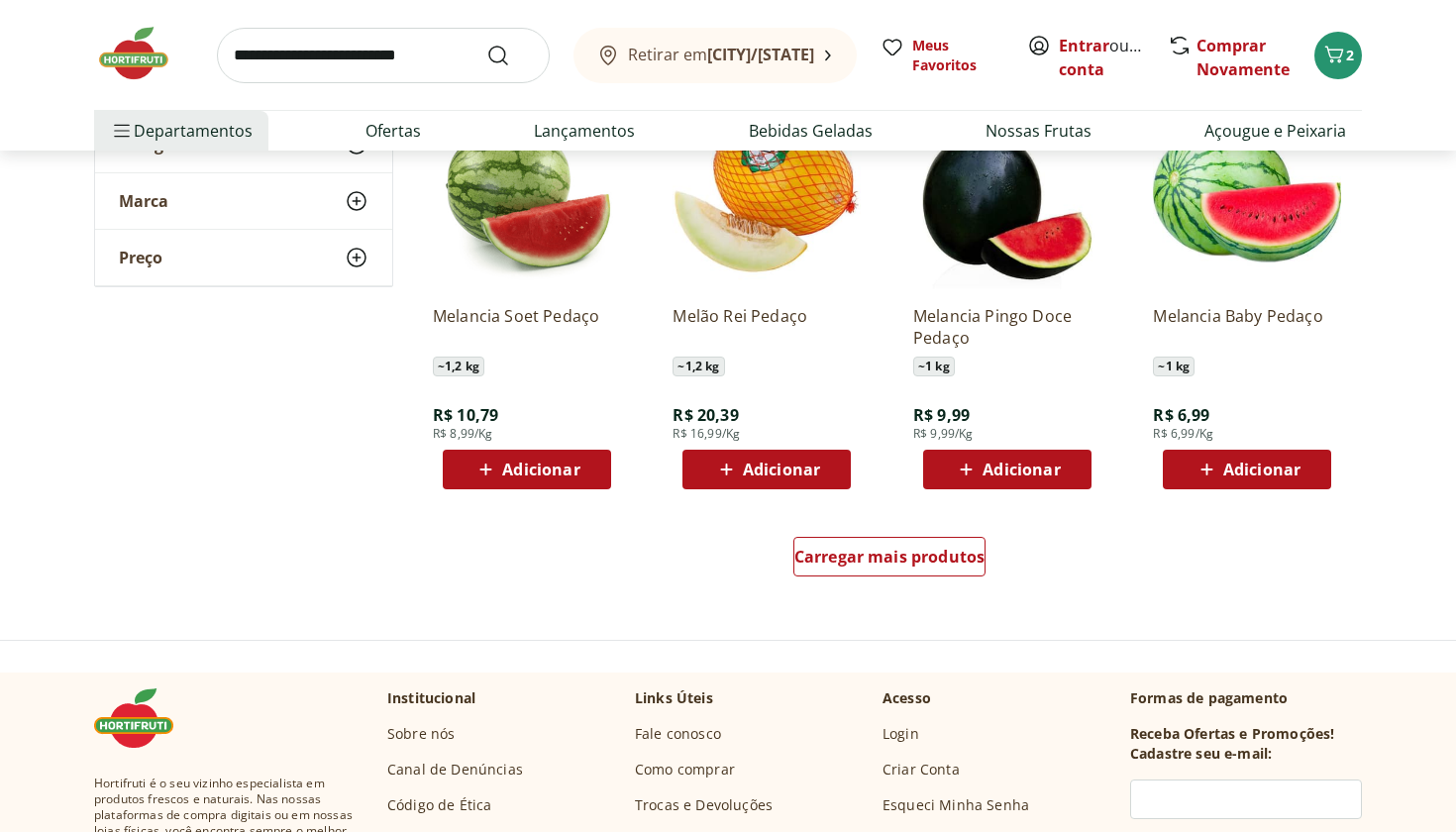 scroll, scrollTop: 940, scrollLeft: 0, axis: vertical 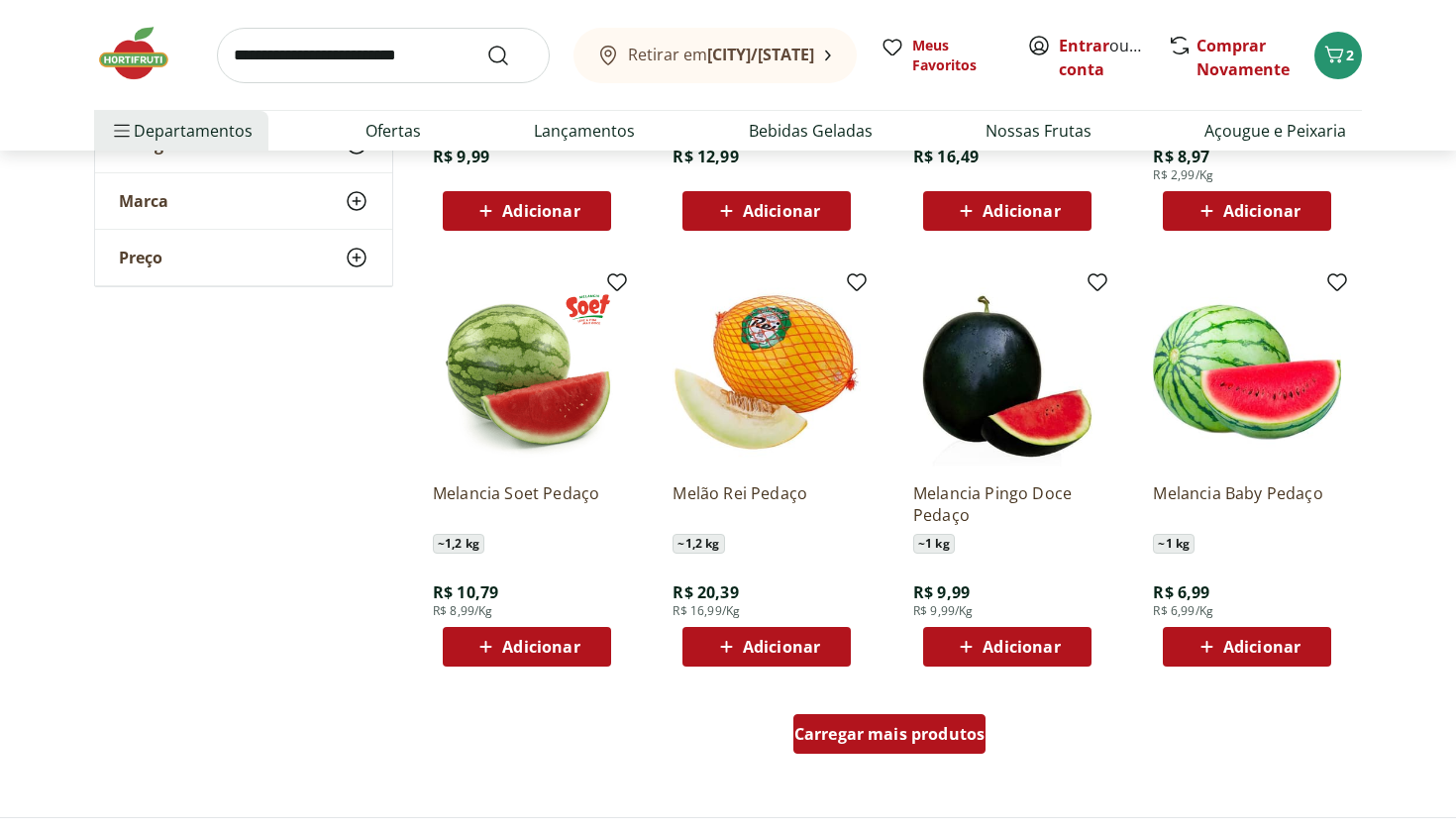 click on "Carregar mais produtos" at bounding box center (889, 734) 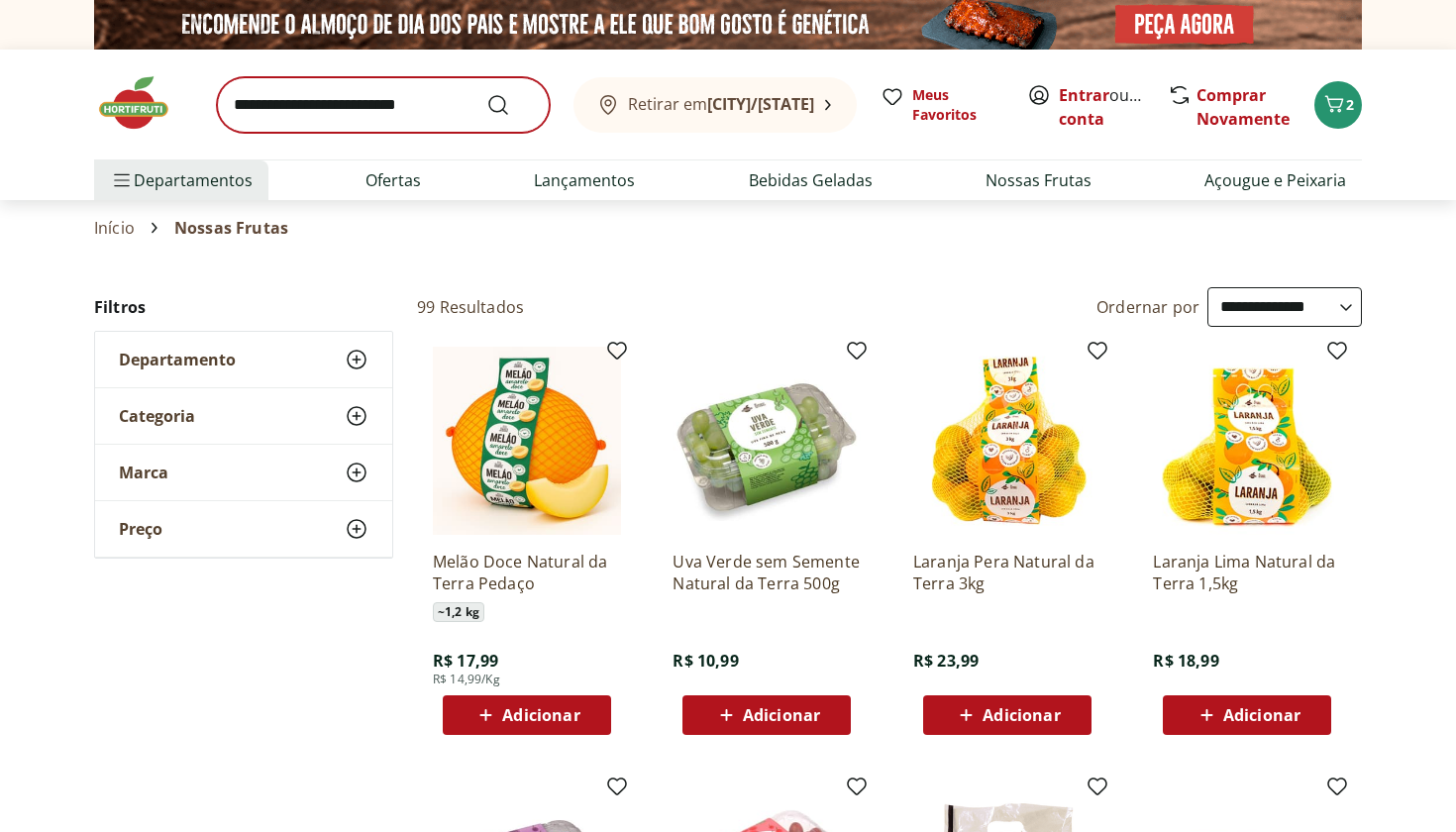 scroll, scrollTop: 0, scrollLeft: 0, axis: both 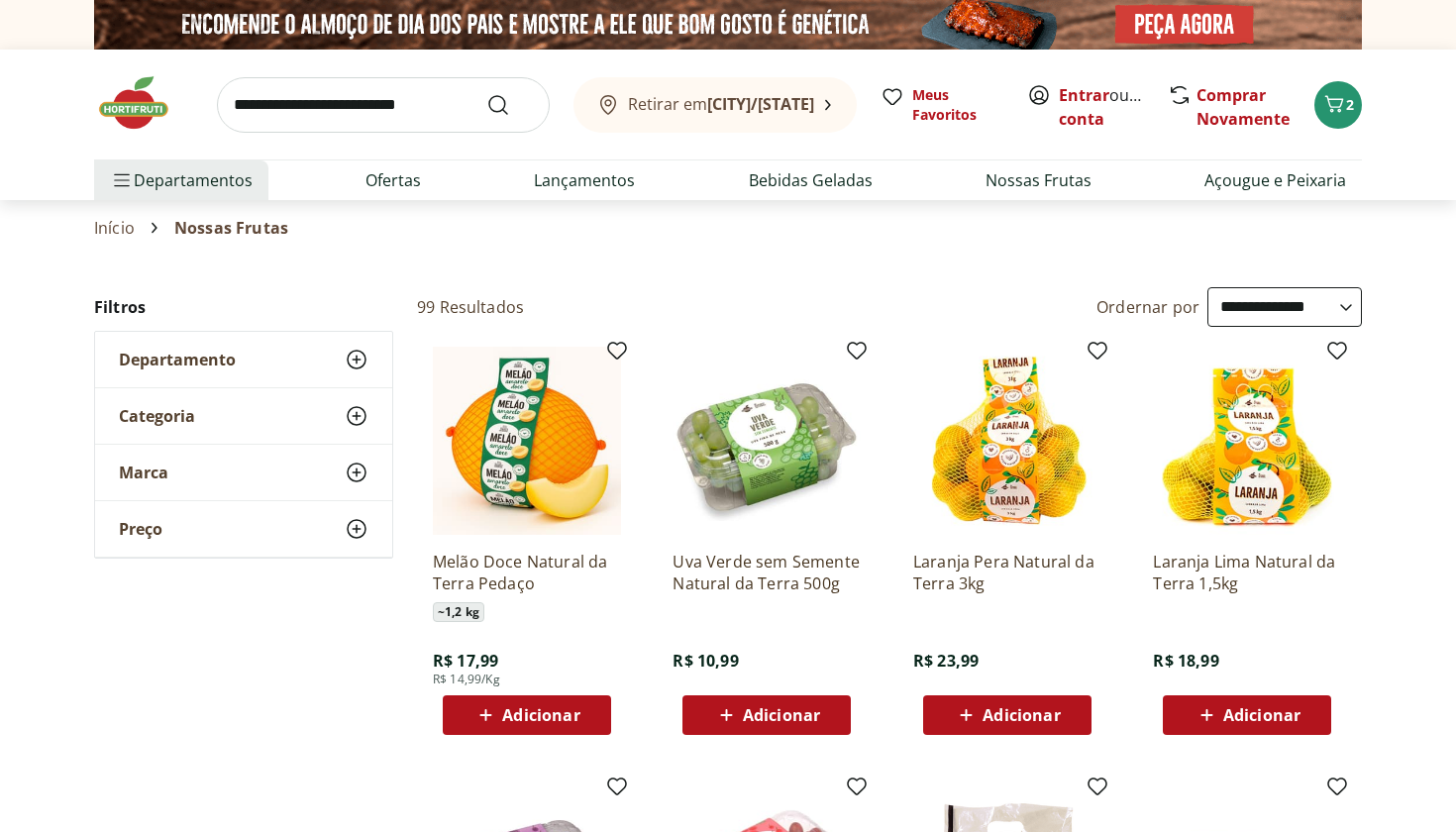 click at bounding box center [383, 105] 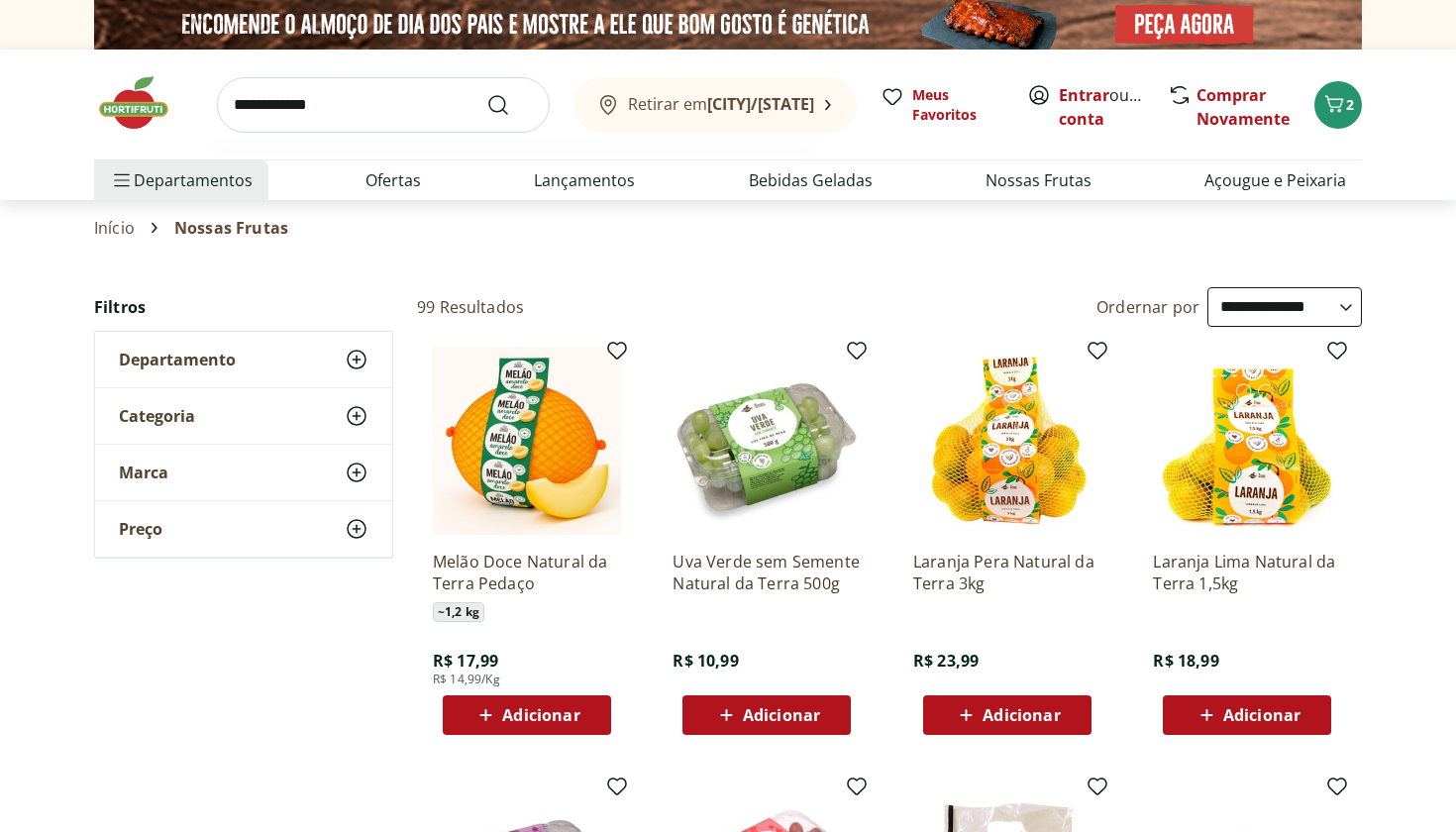 type on "**********" 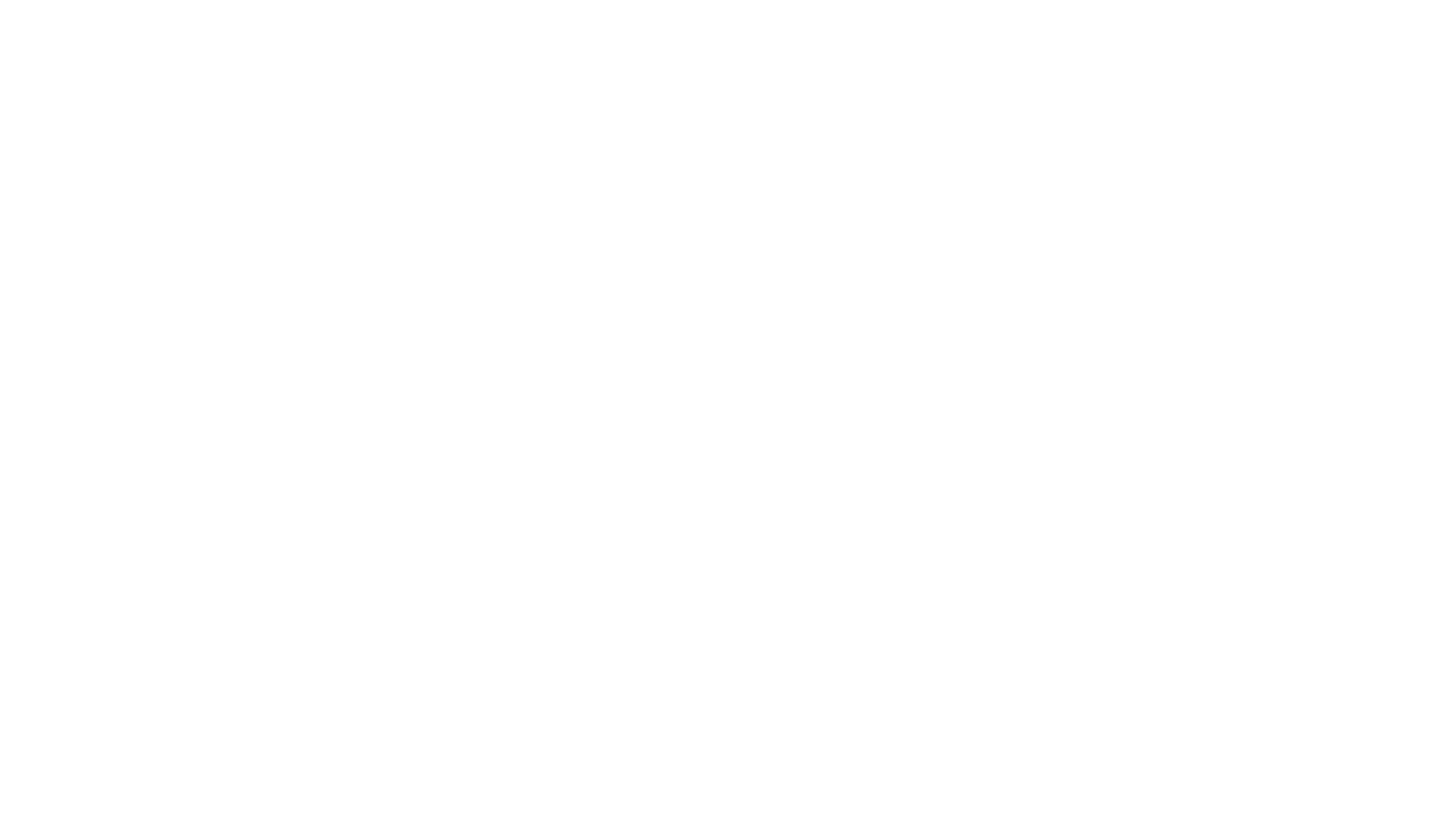 select on "**********" 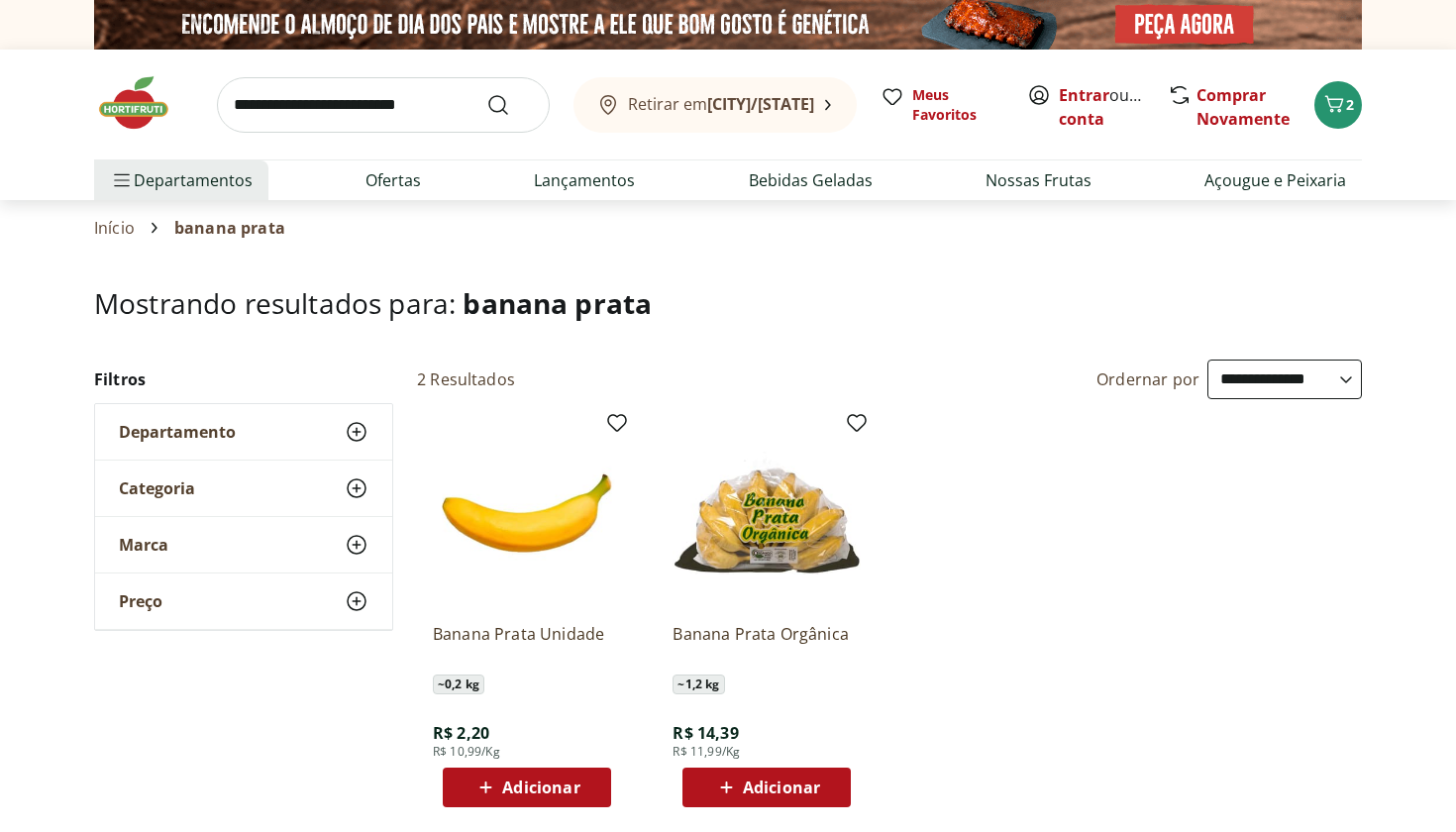 click on "Banana Prata Orgânica" at bounding box center [767, 645] 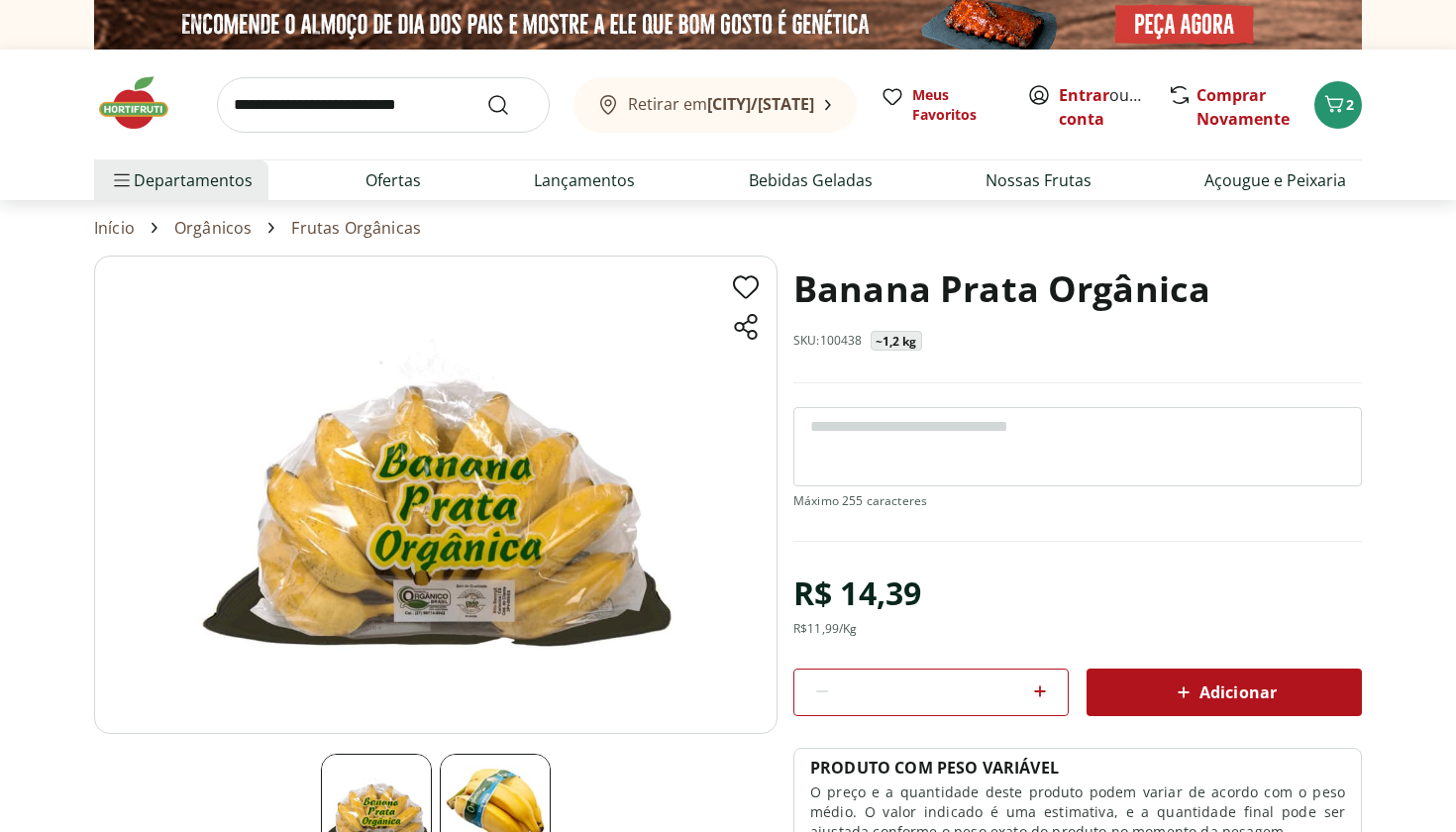 click at bounding box center [1078, 447] 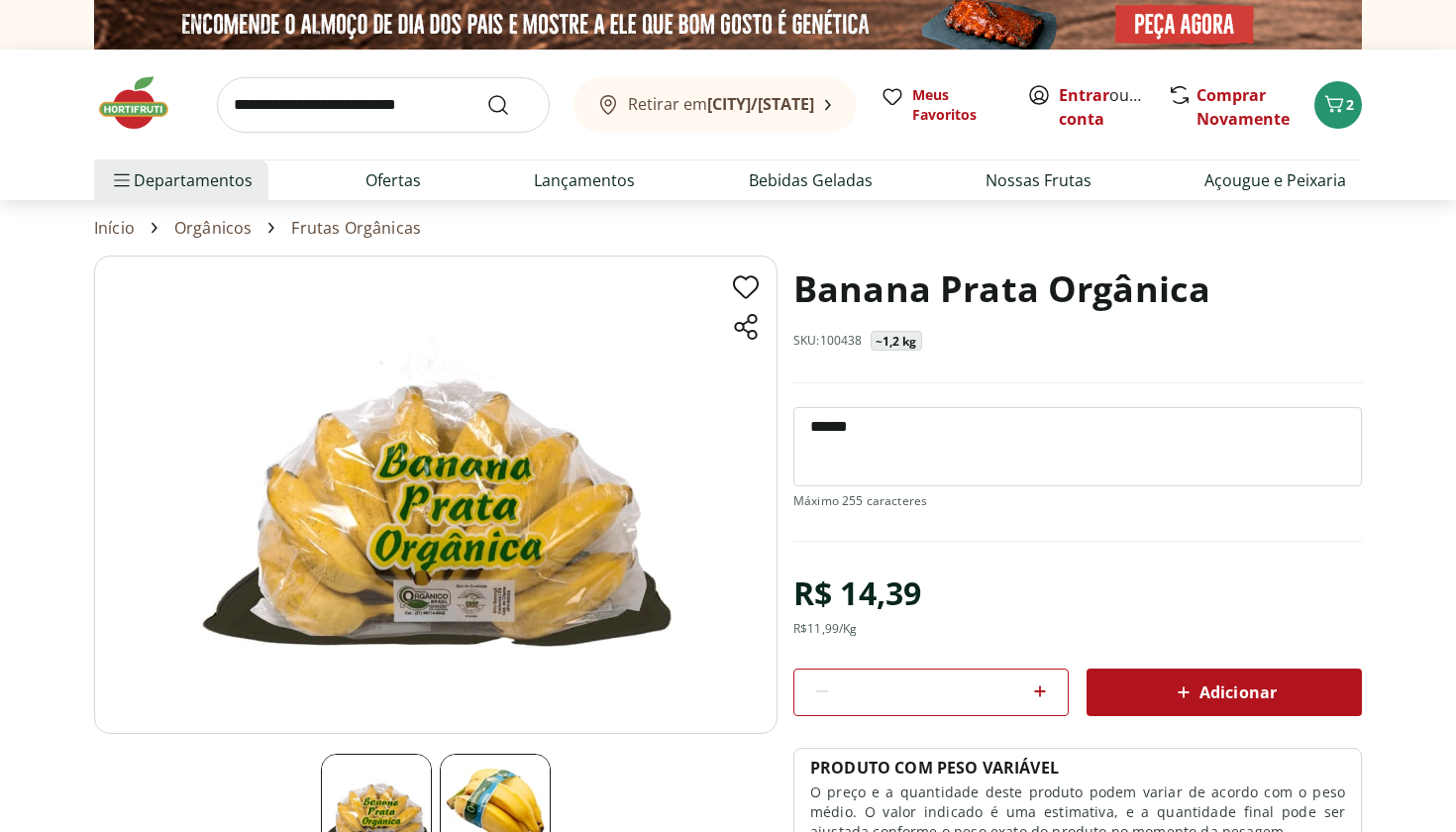 type on "******" 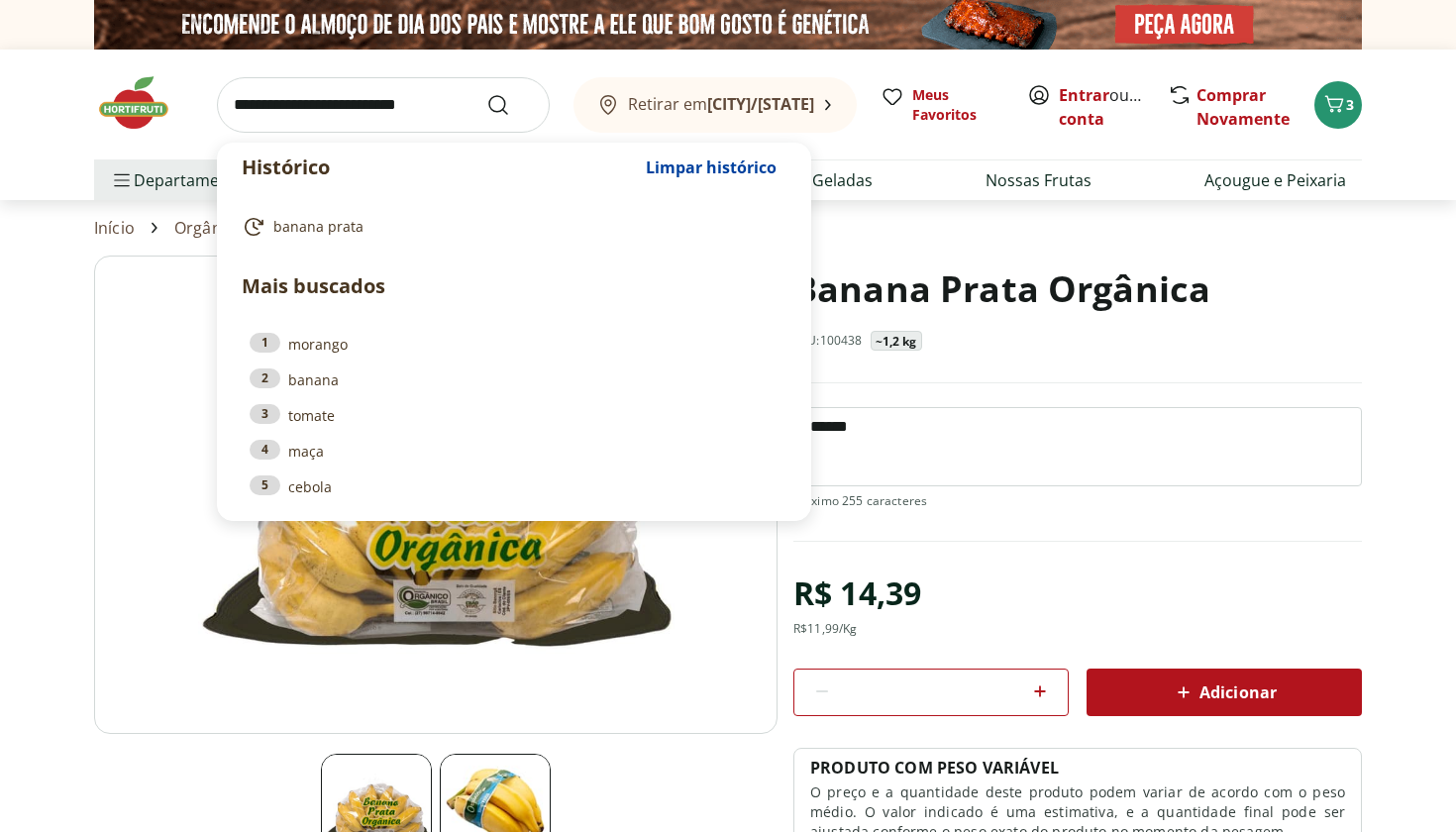click at bounding box center [383, 105] 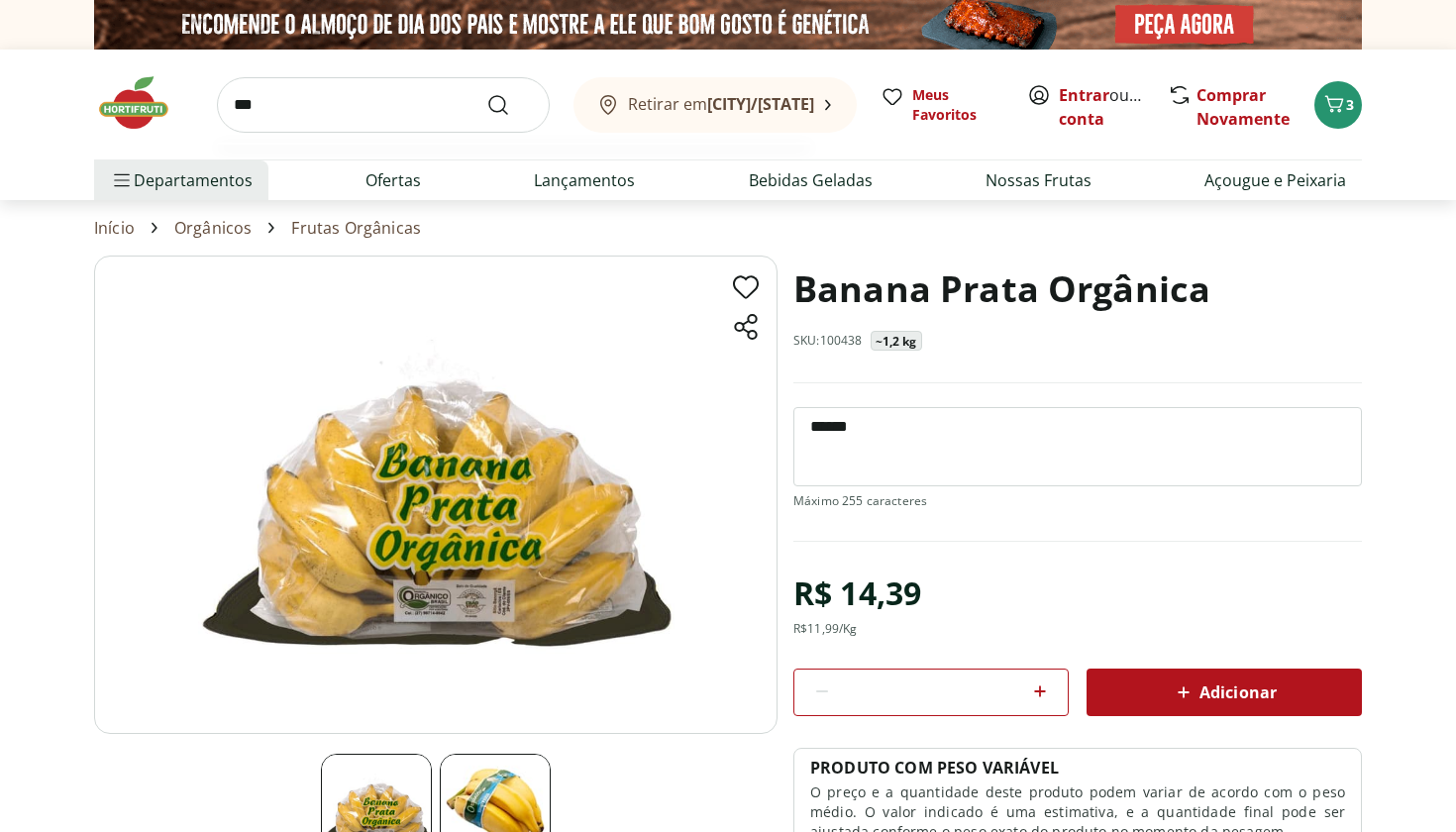 type on "****" 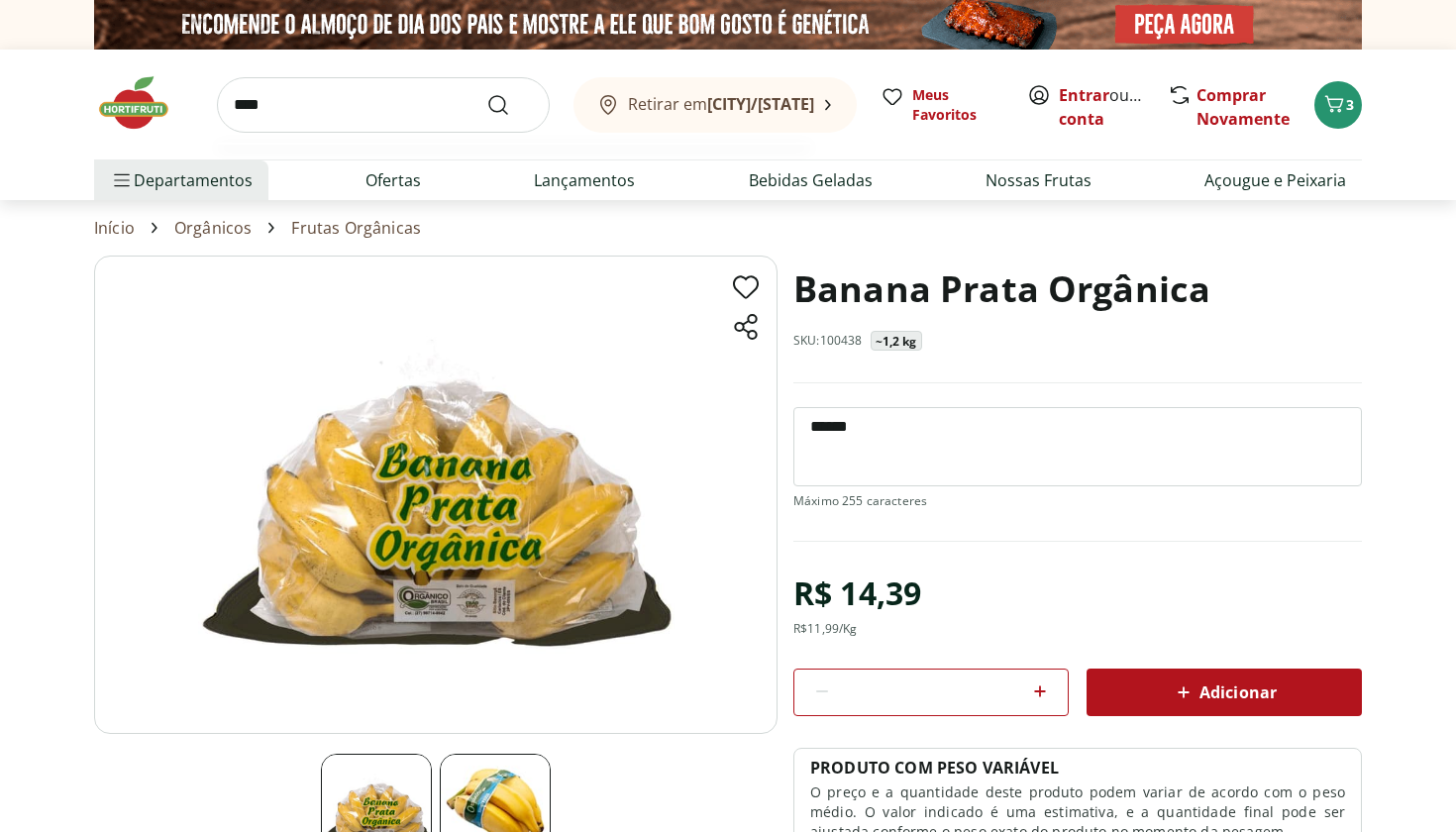 click at bounding box center [510, 105] 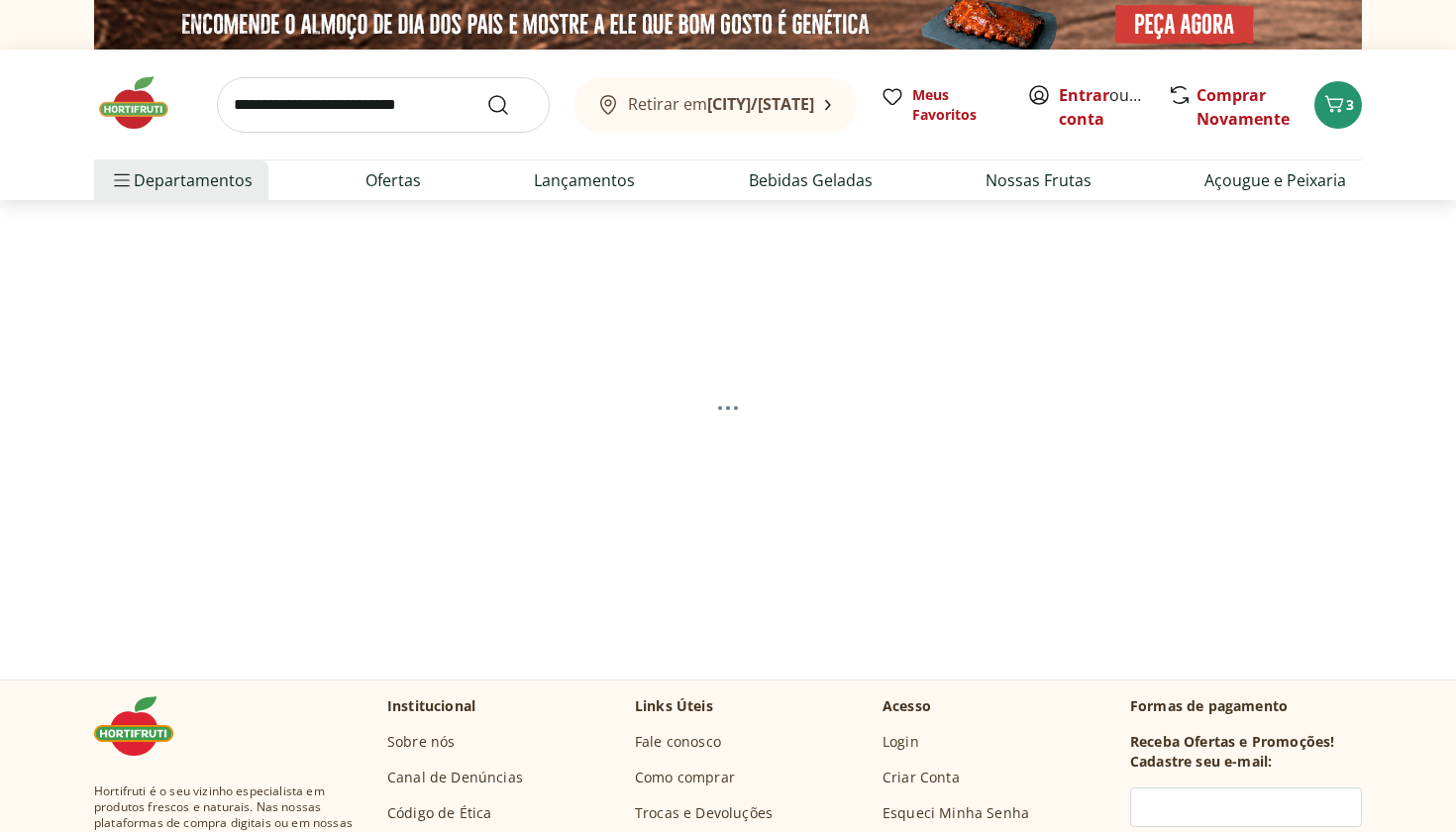 select on "**********" 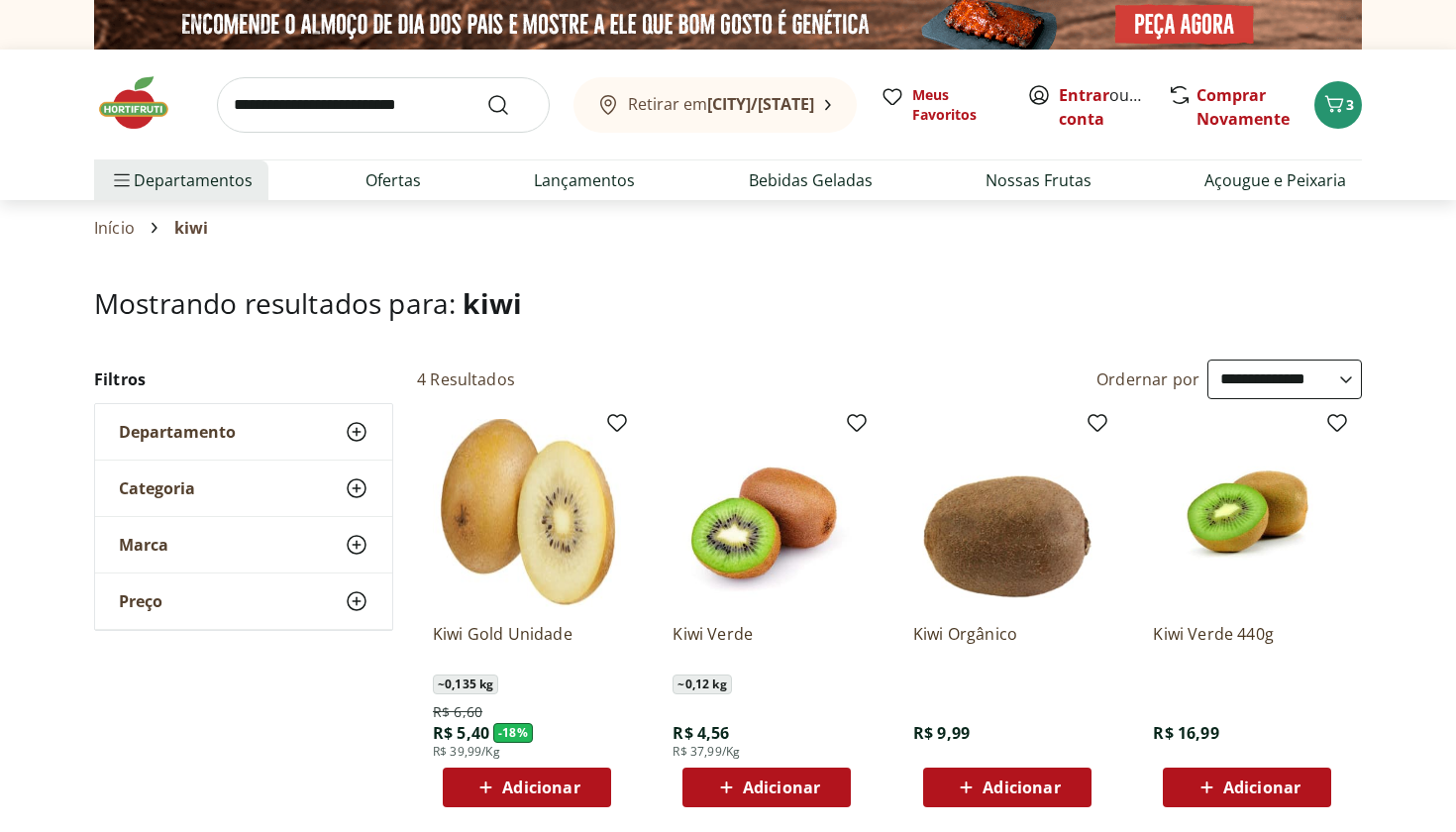 click on "Adicionar" at bounding box center (541, 787) 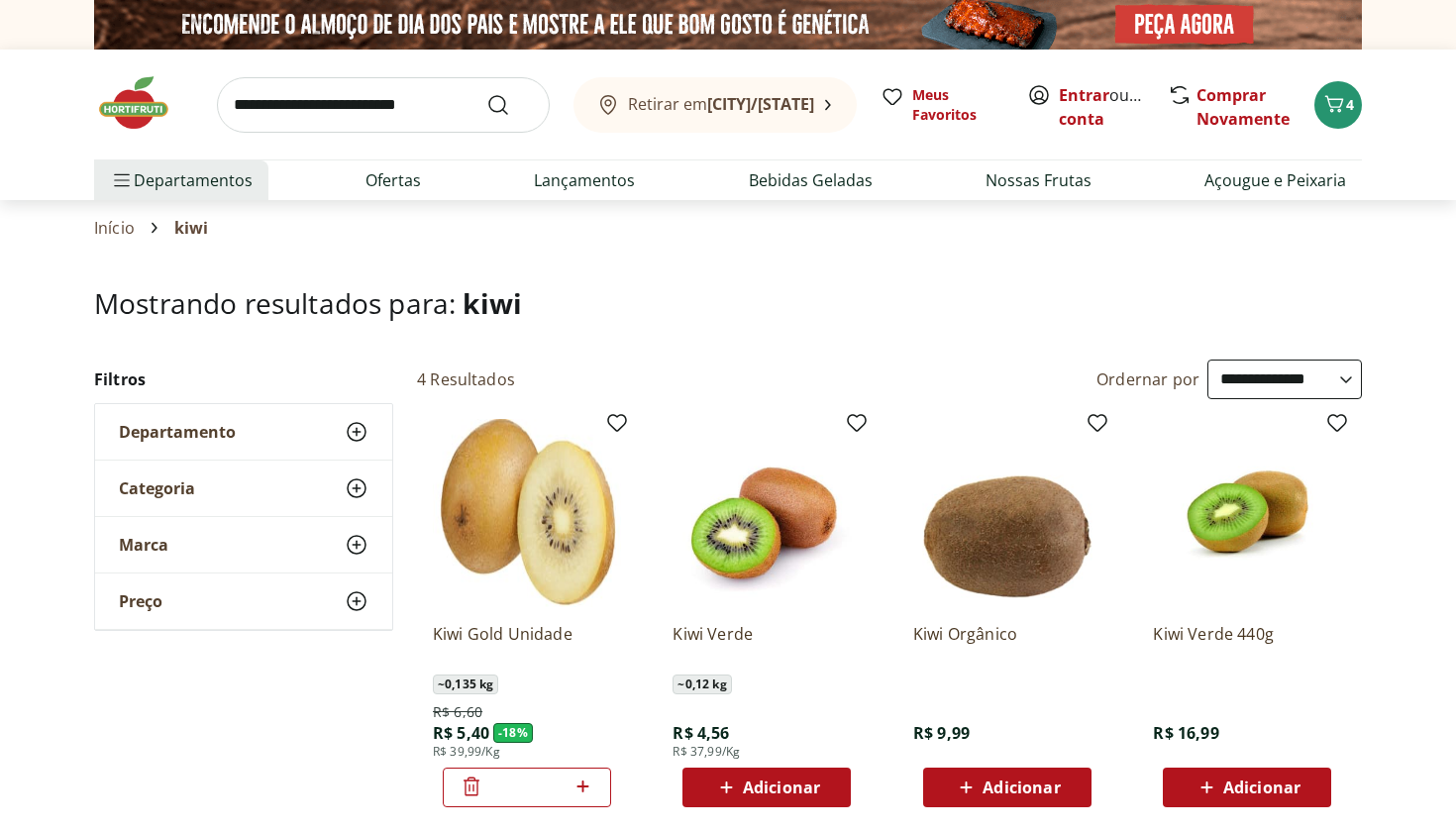 scroll, scrollTop: 0, scrollLeft: 0, axis: both 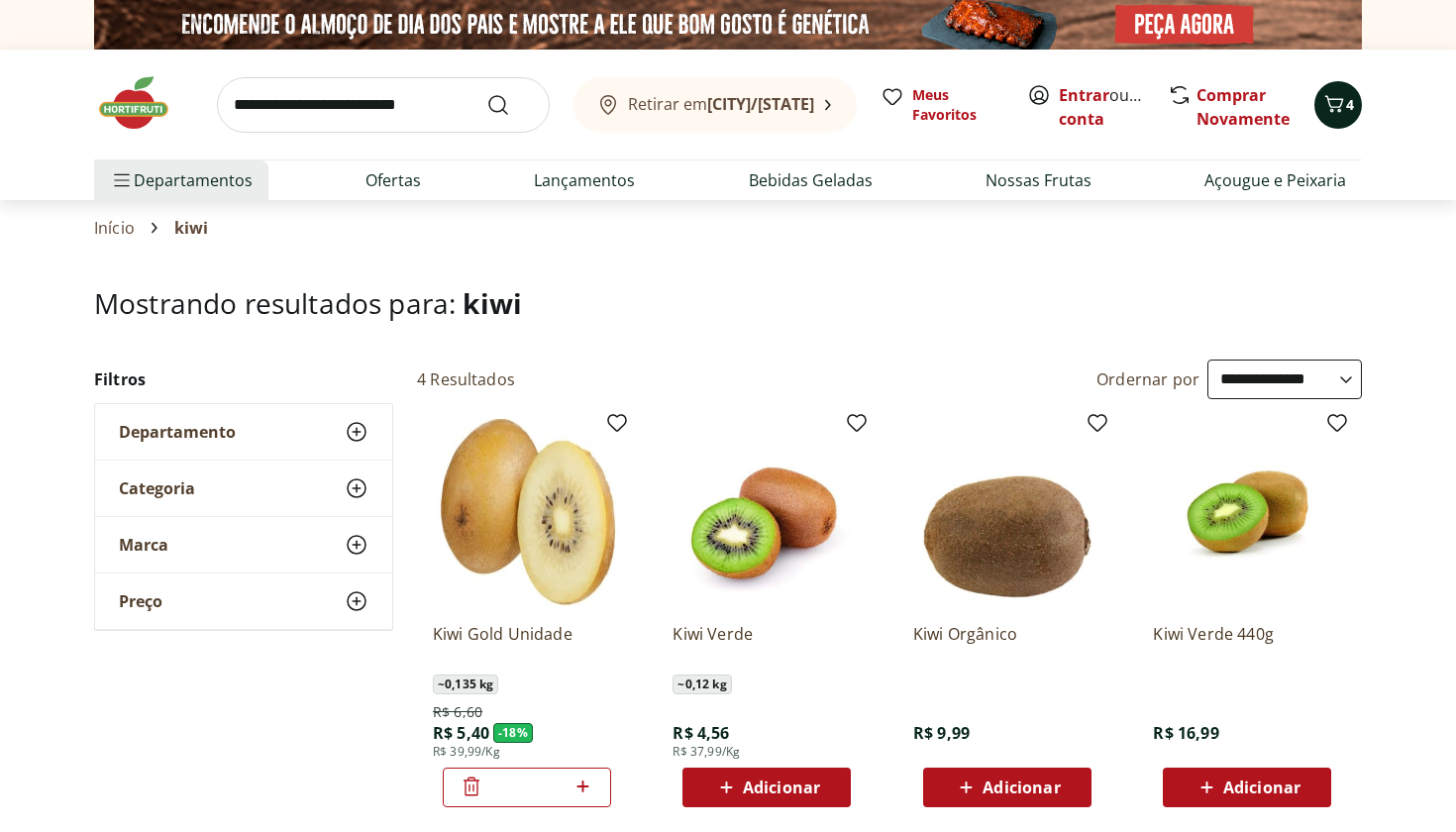 click on "4" at bounding box center (1338, 105) 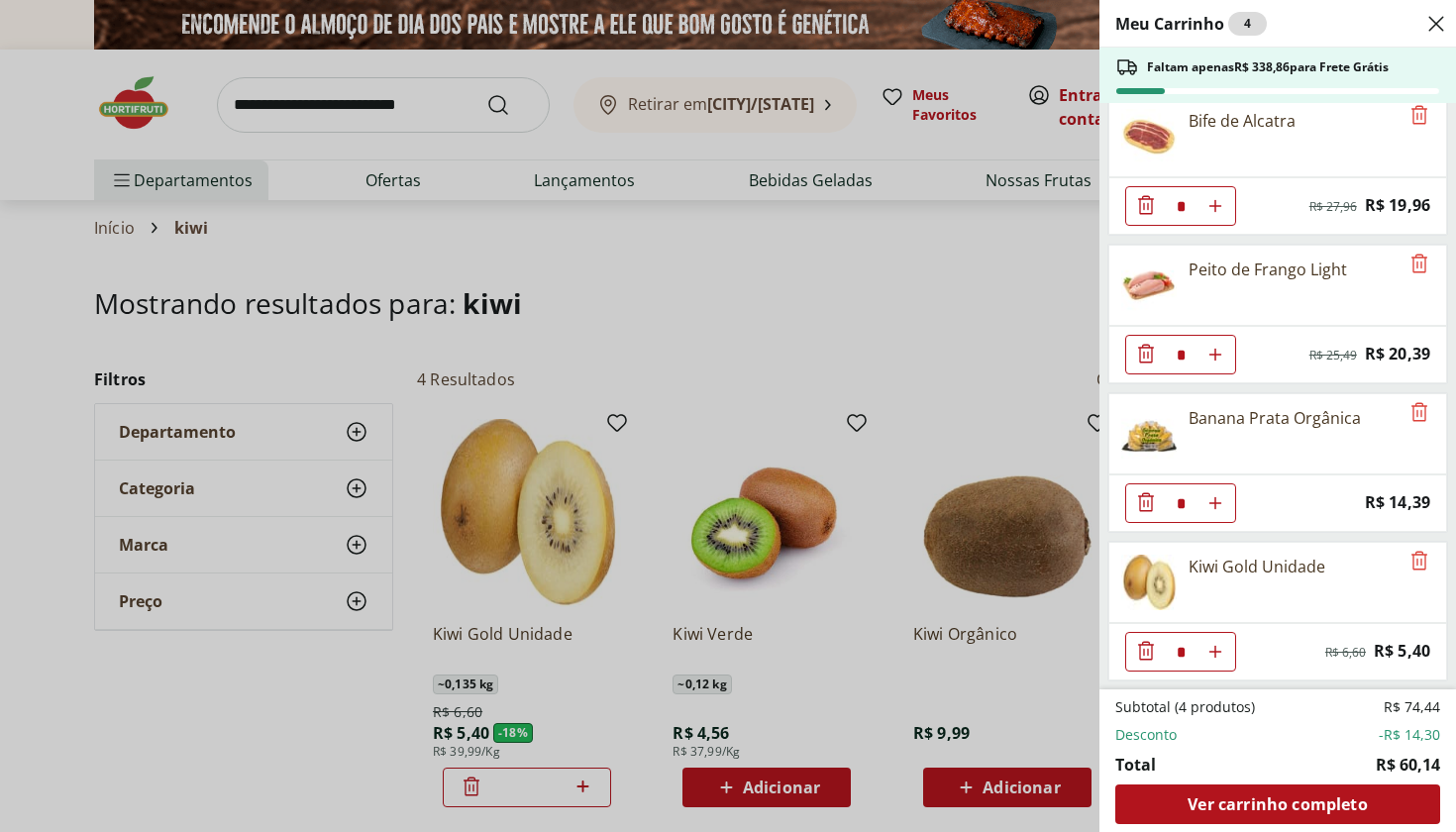 scroll, scrollTop: 16, scrollLeft: 0, axis: vertical 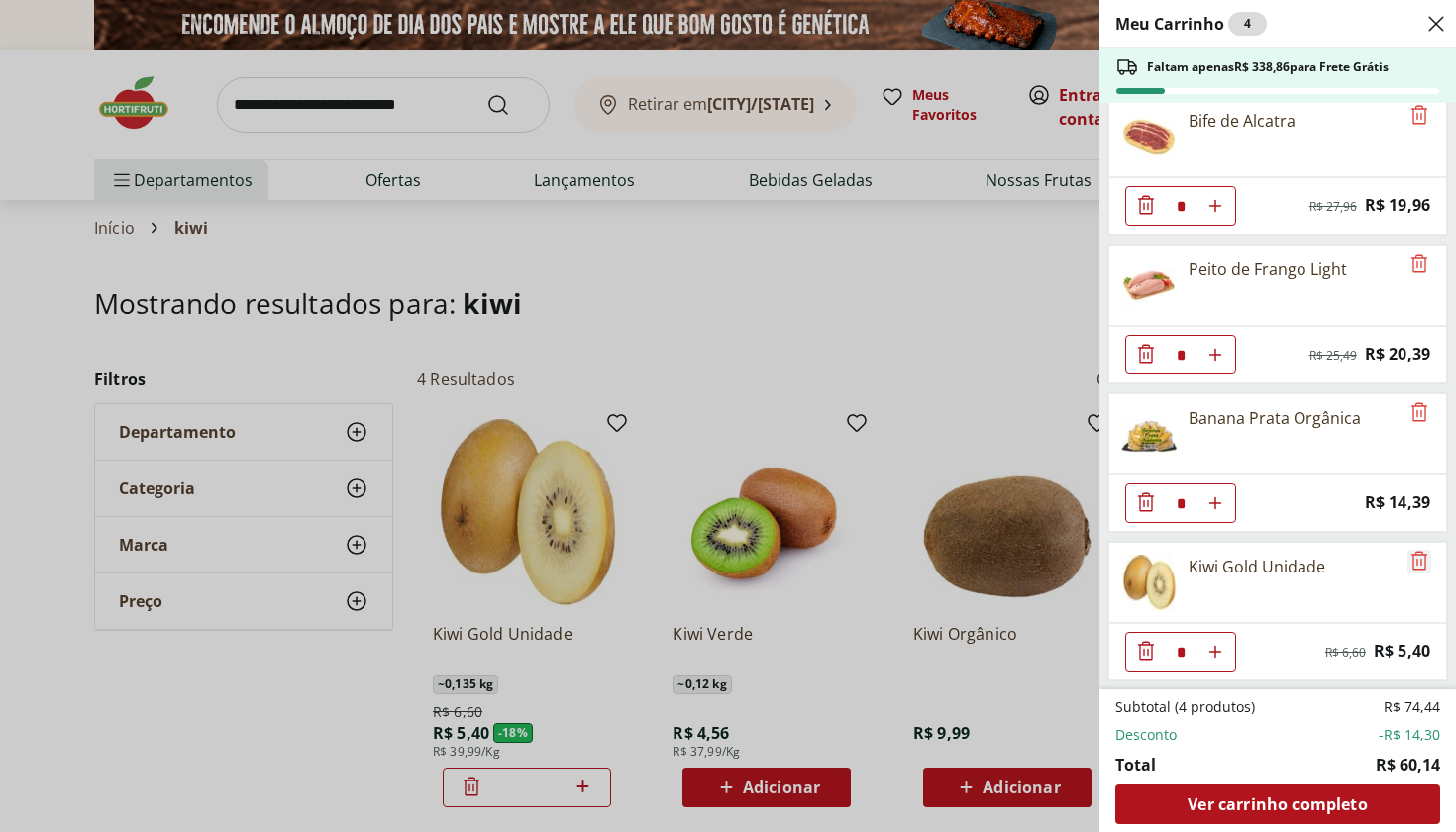 click 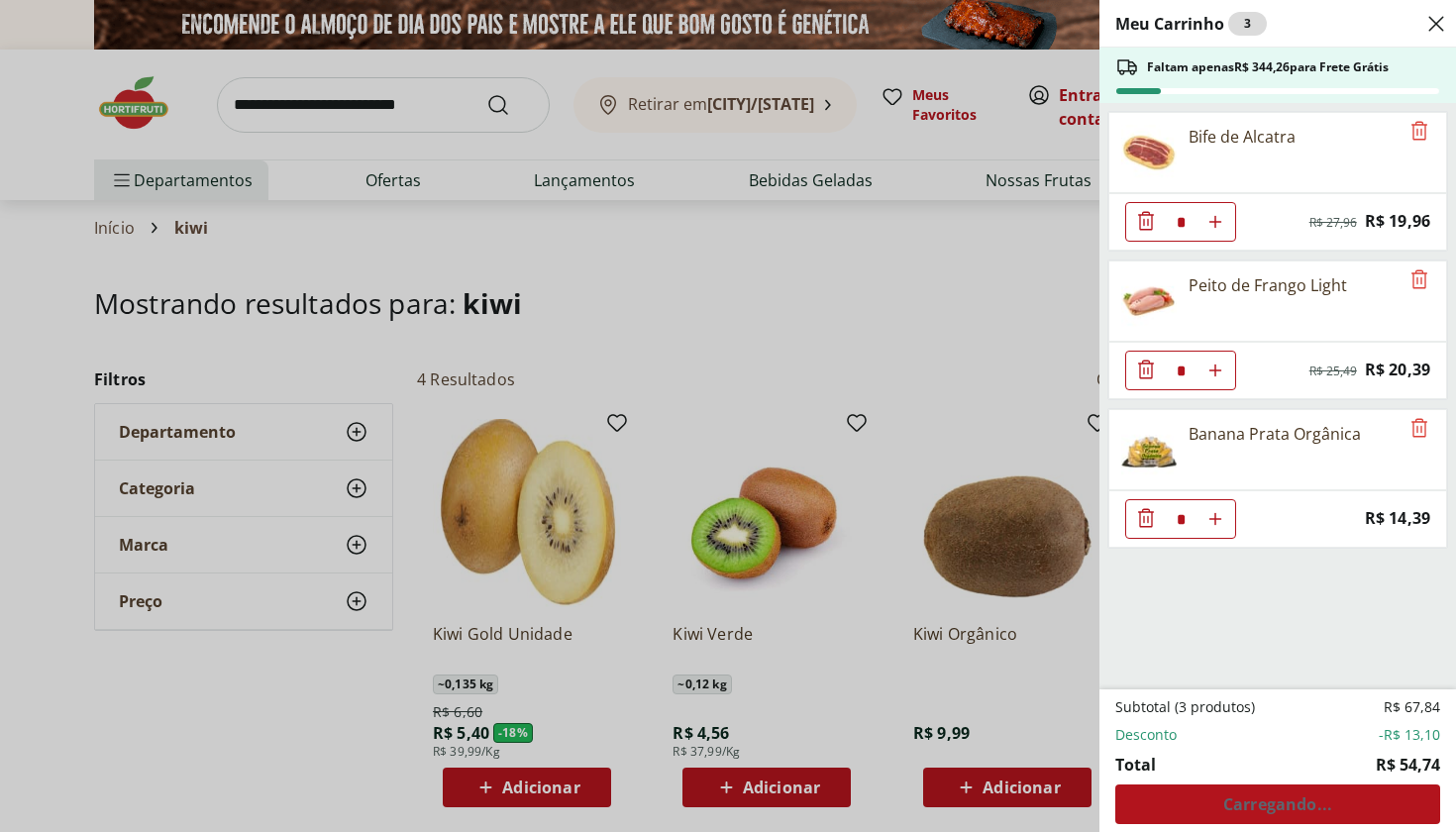 click on "Meu Carrinho 3 Faltam apenas  R$ 344,26  para Frete Grátis Bife de Alcatra * Original price: R$ 27,96 Price: R$ 19,96 Peito de Frango Light * Original price: R$ 25,49 Price: R$ 20,39 Banana Prata Orgânica * Price: R$ 14,39 Subtotal (3 produtos) R$ 67,84 Desconto -R$ 13,10 Total R$ 54,74 Carregando..." at bounding box center [728, 416] 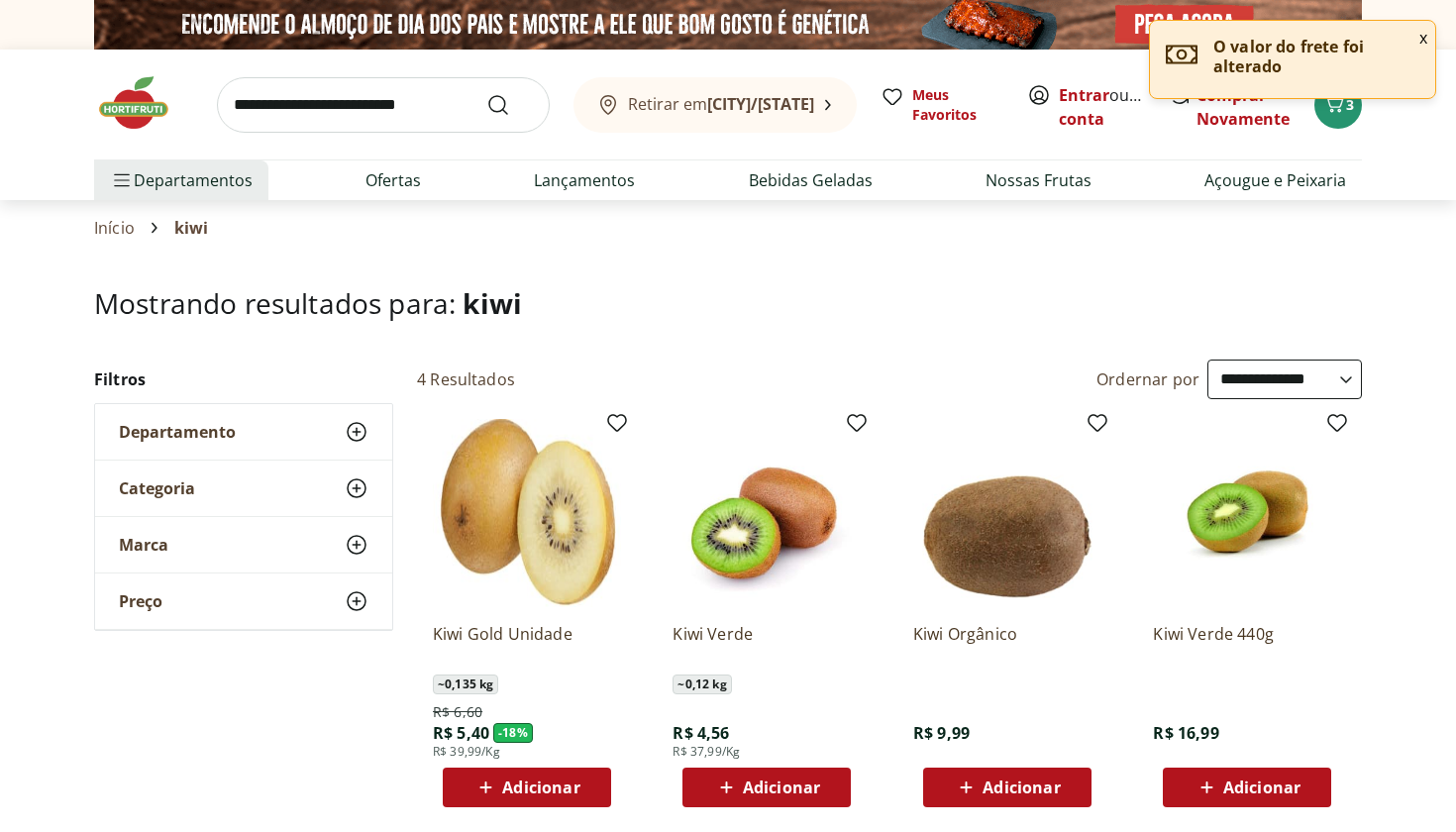 click on "Kiwi Gold Unidade" at bounding box center [527, 645] 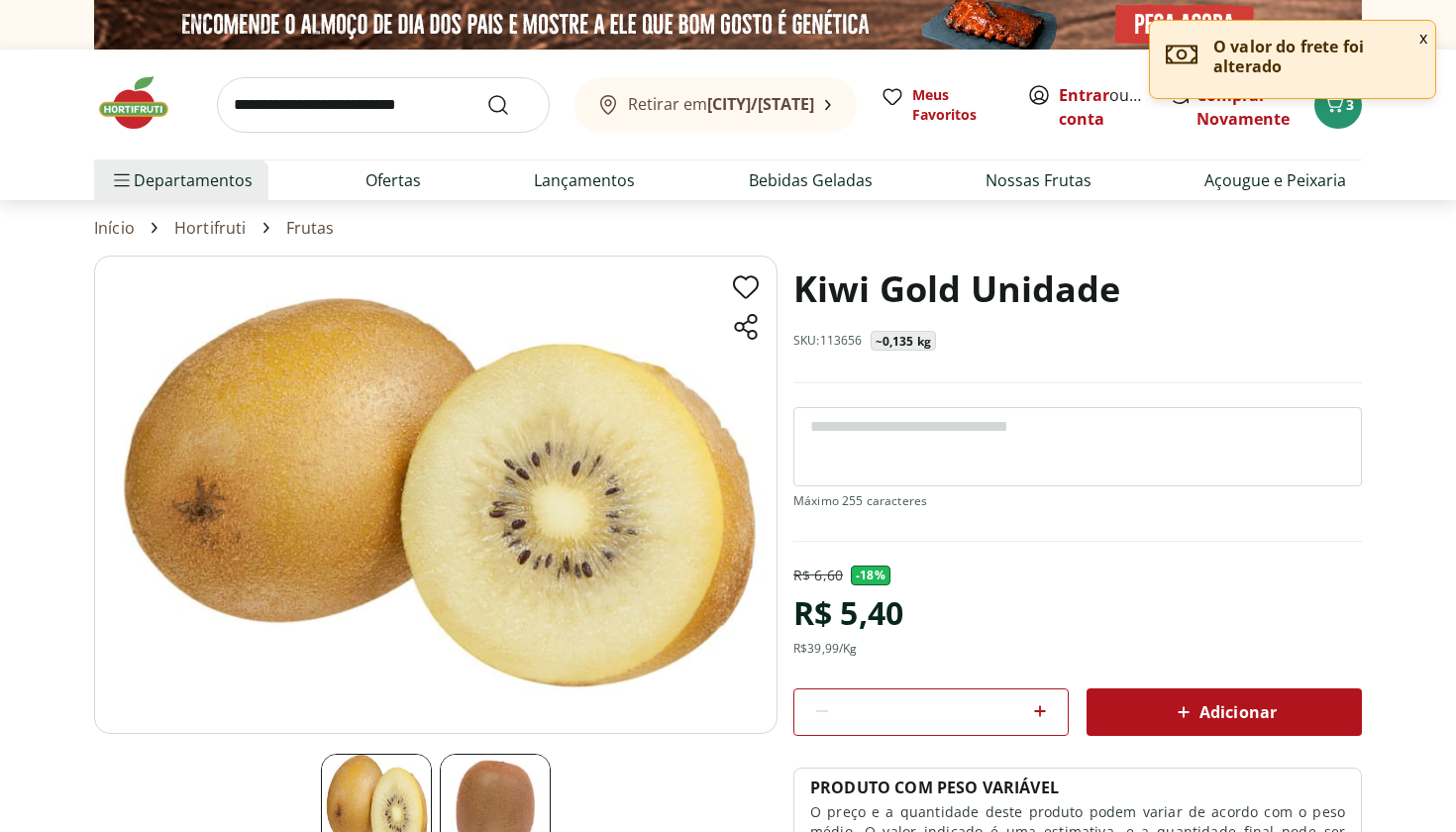 click at bounding box center [1078, 447] 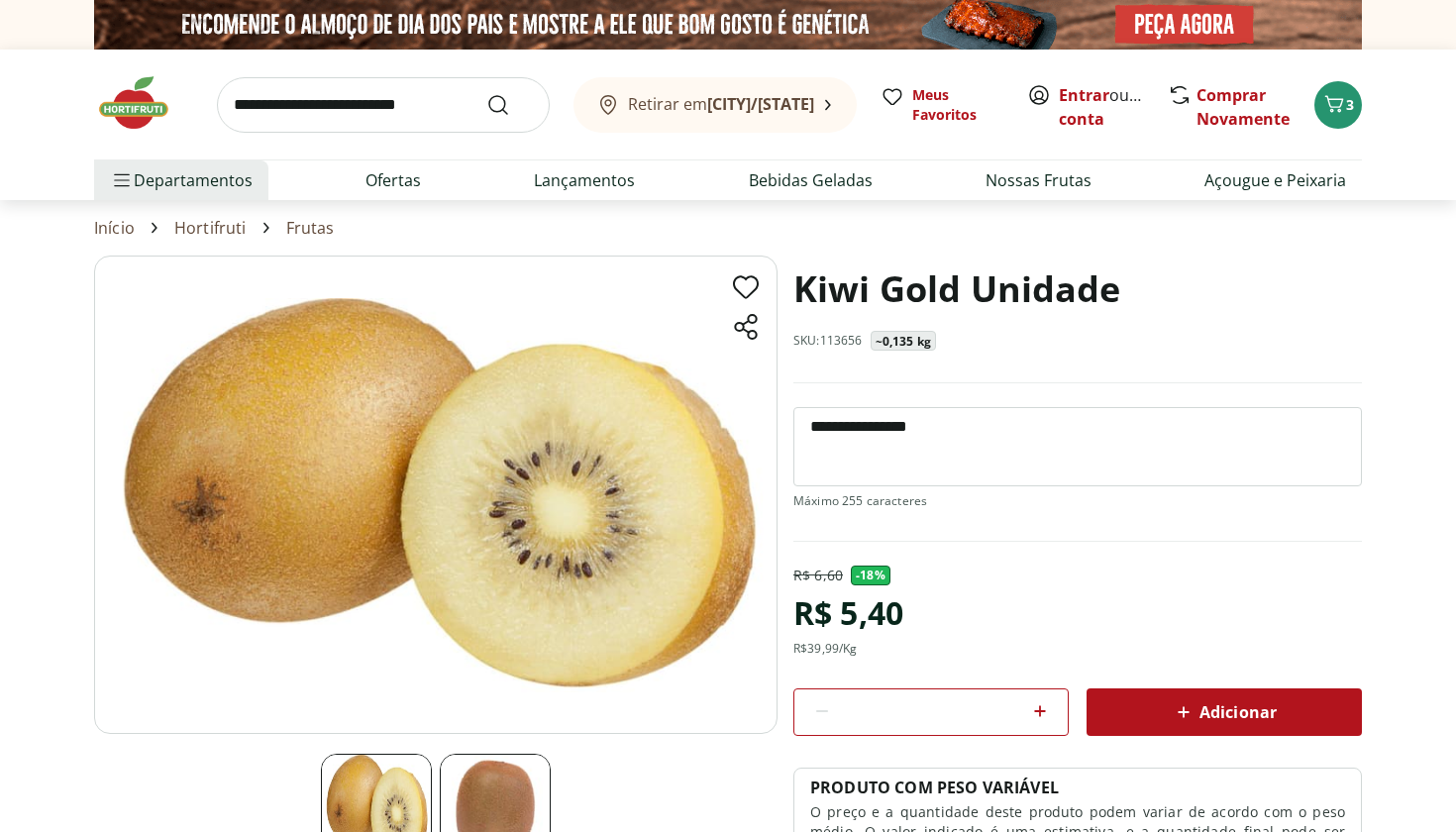 type on "**********" 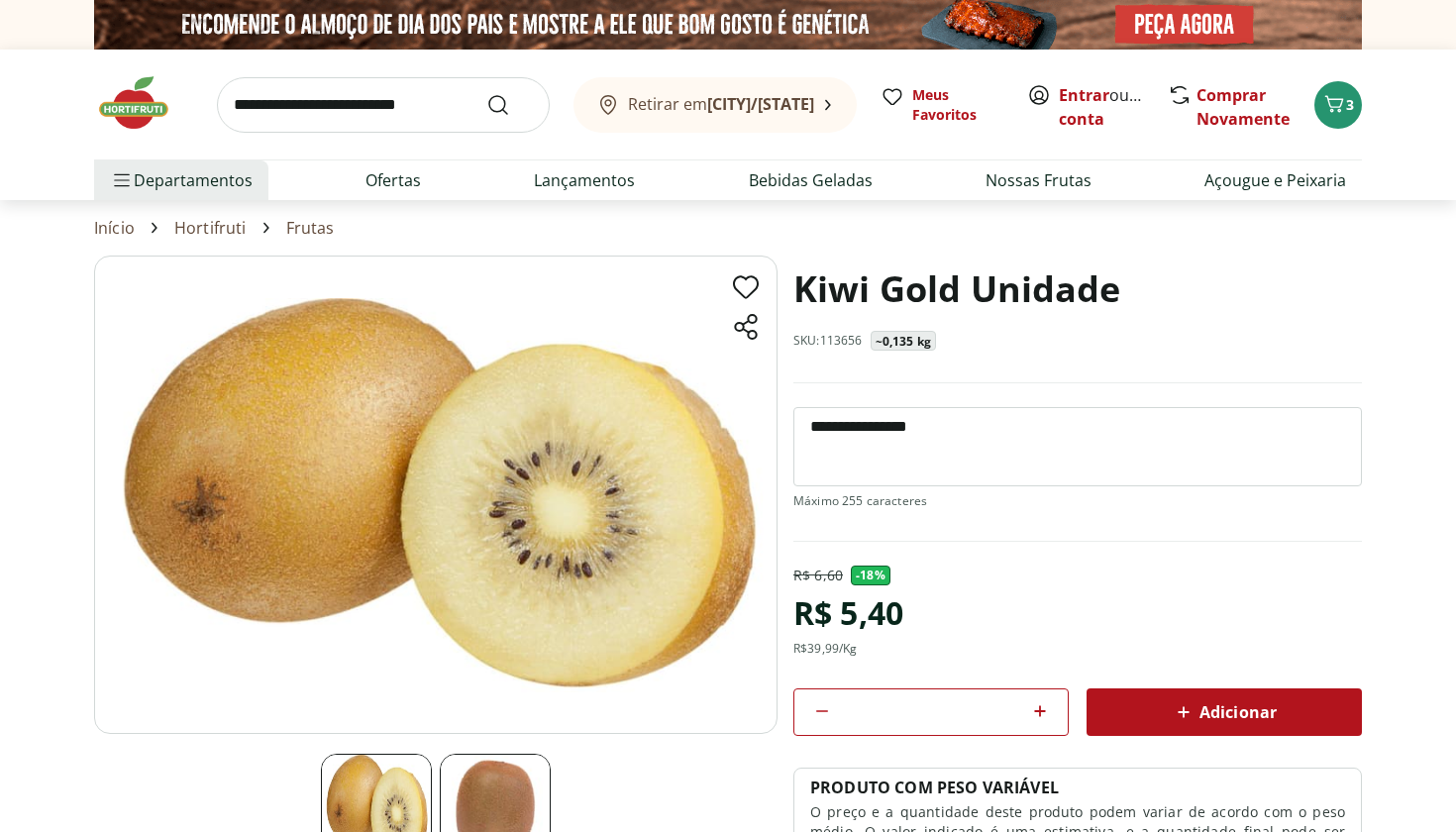 click on "Adicionar" at bounding box center [1224, 712] 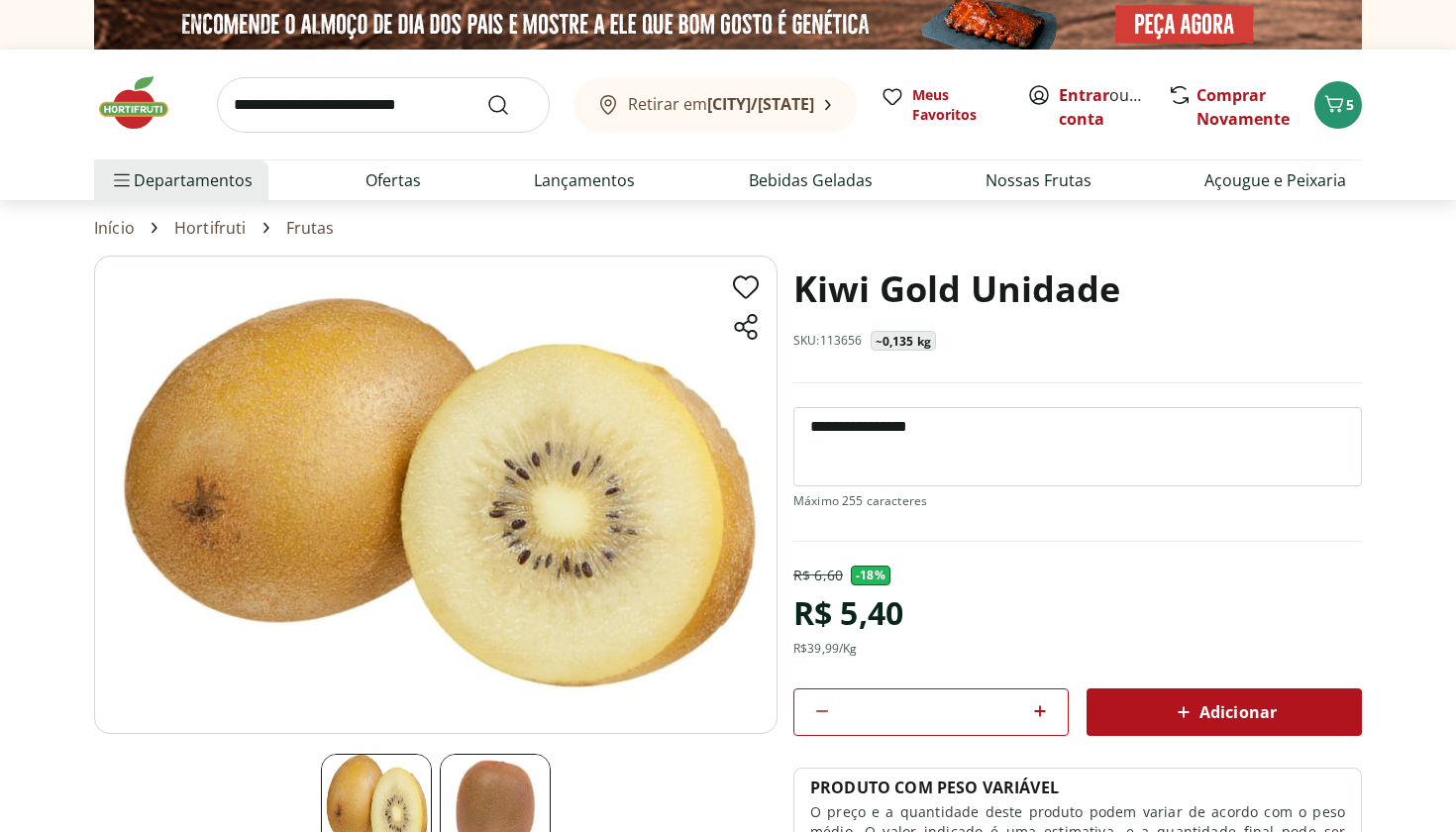 click at bounding box center [144, 103] 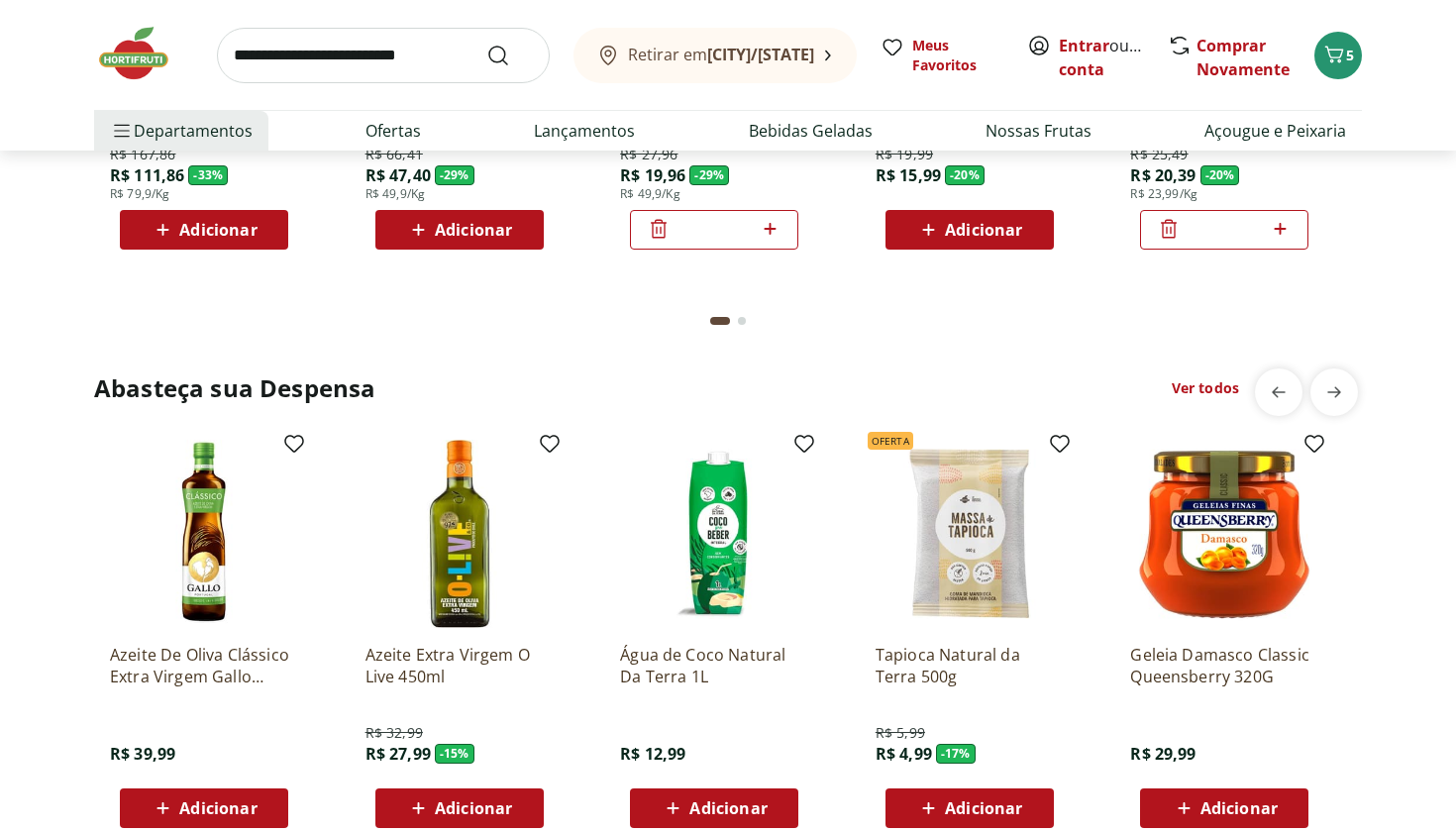 scroll, scrollTop: 3244, scrollLeft: 0, axis: vertical 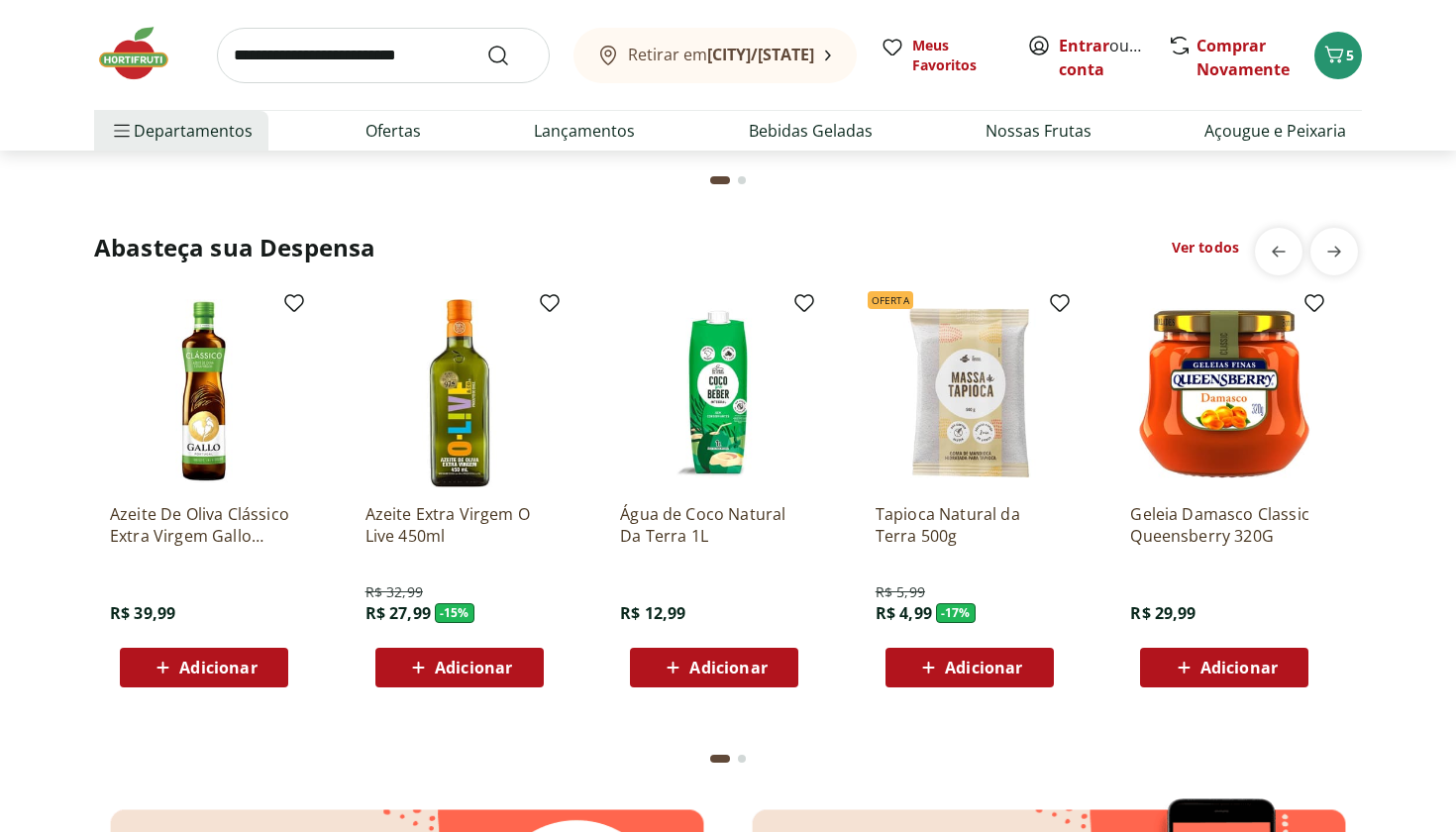 click at bounding box center (383, 55) 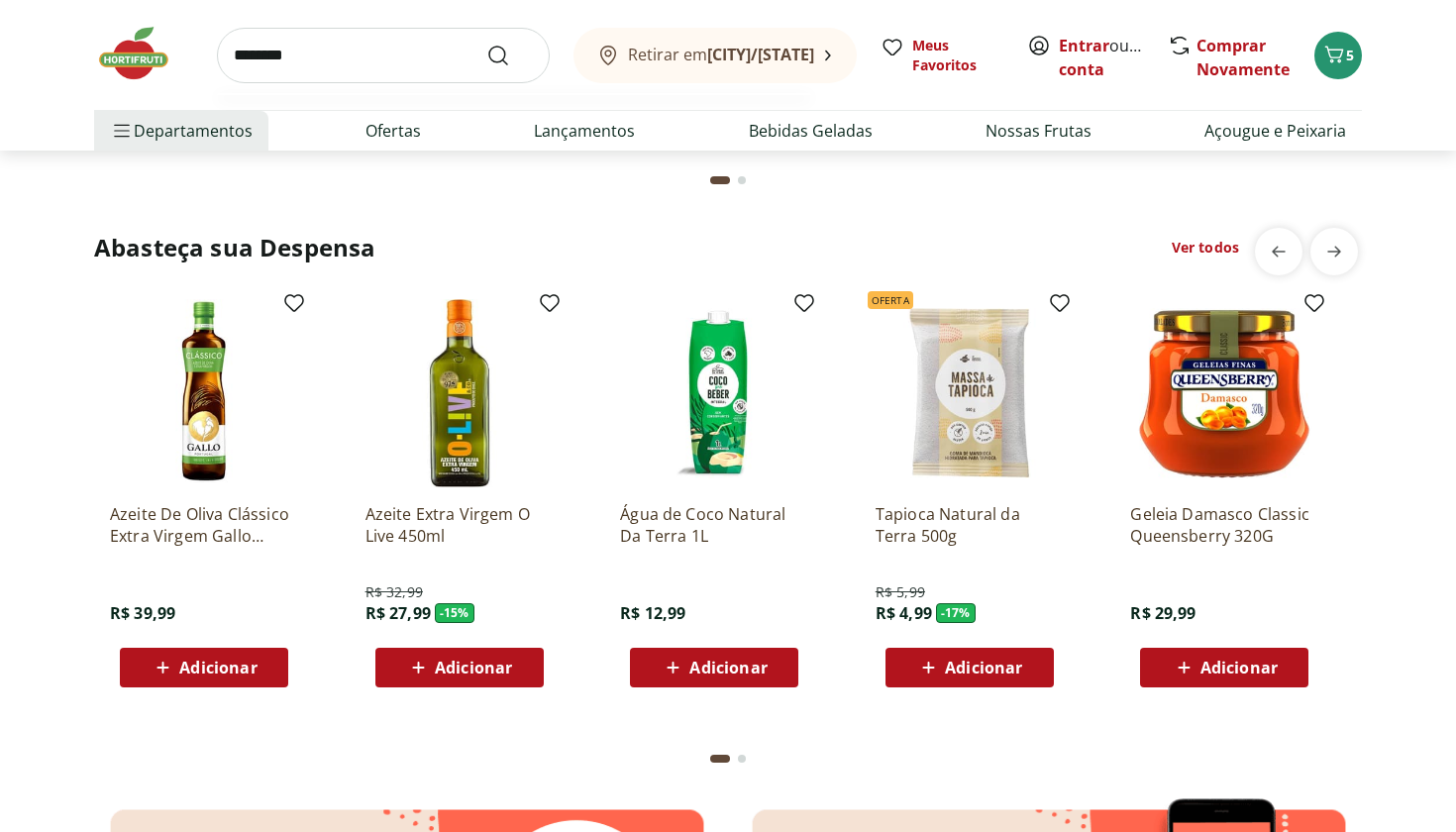 type on "*********" 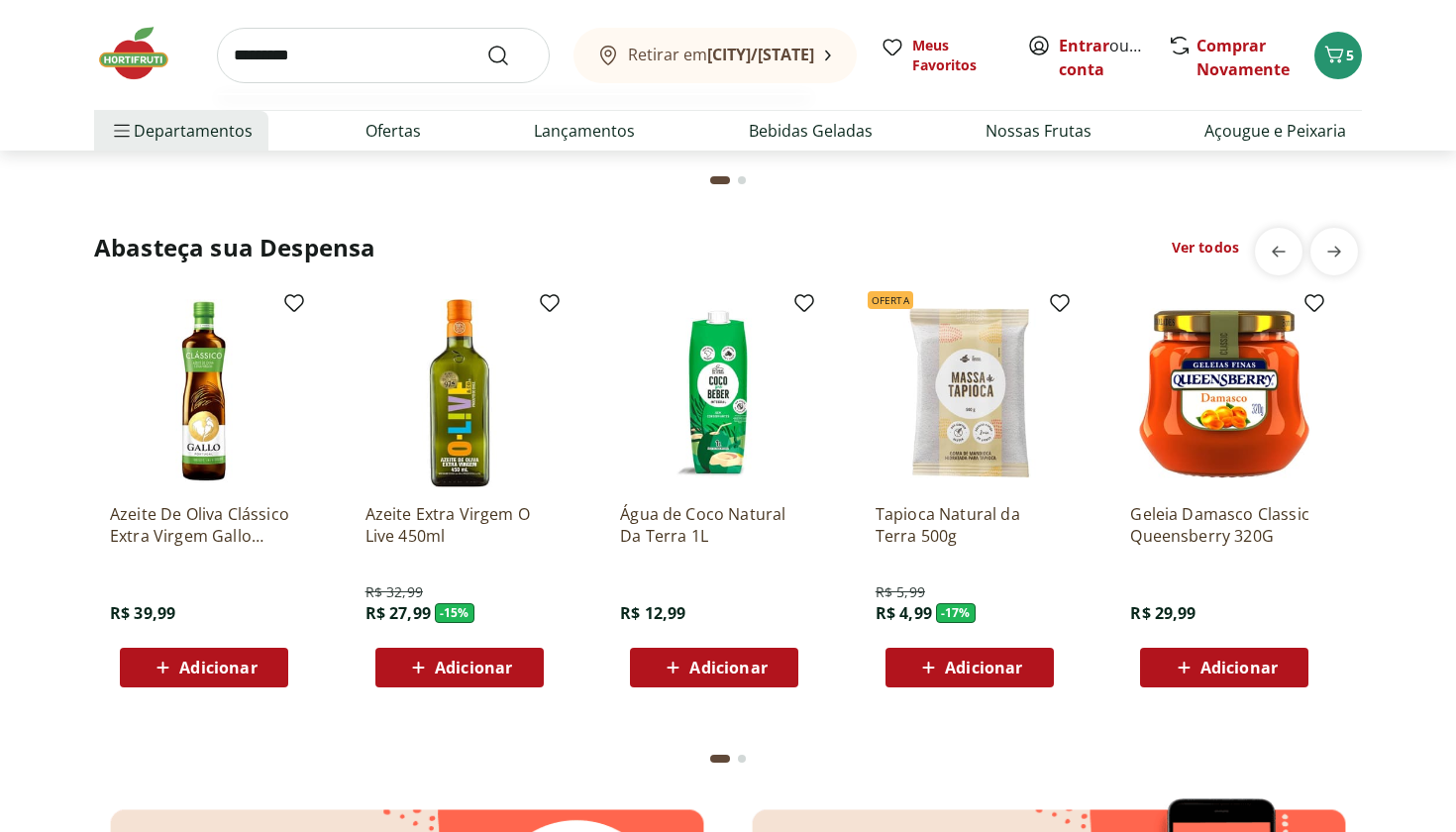 click at bounding box center (510, 55) 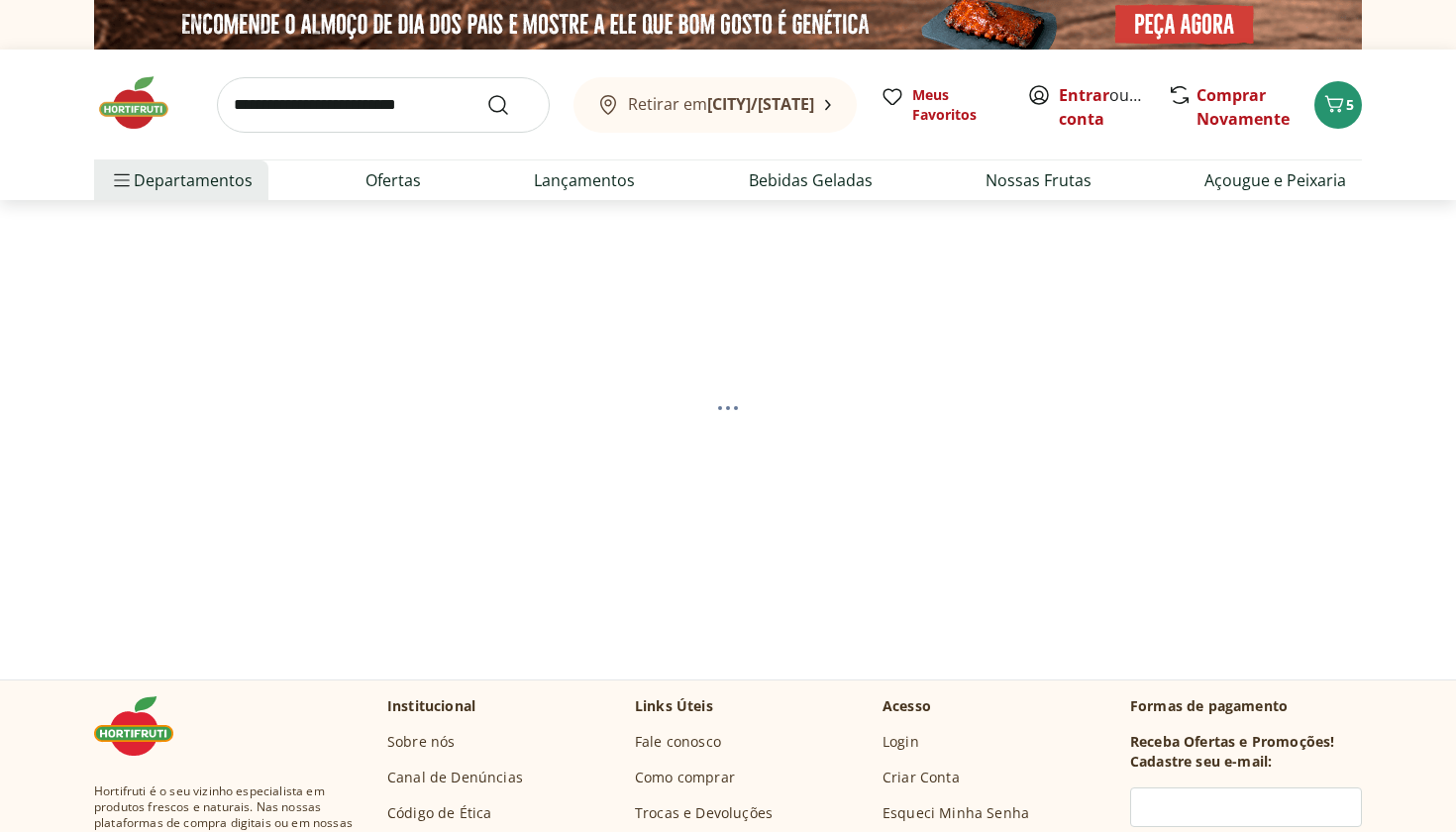 select on "**********" 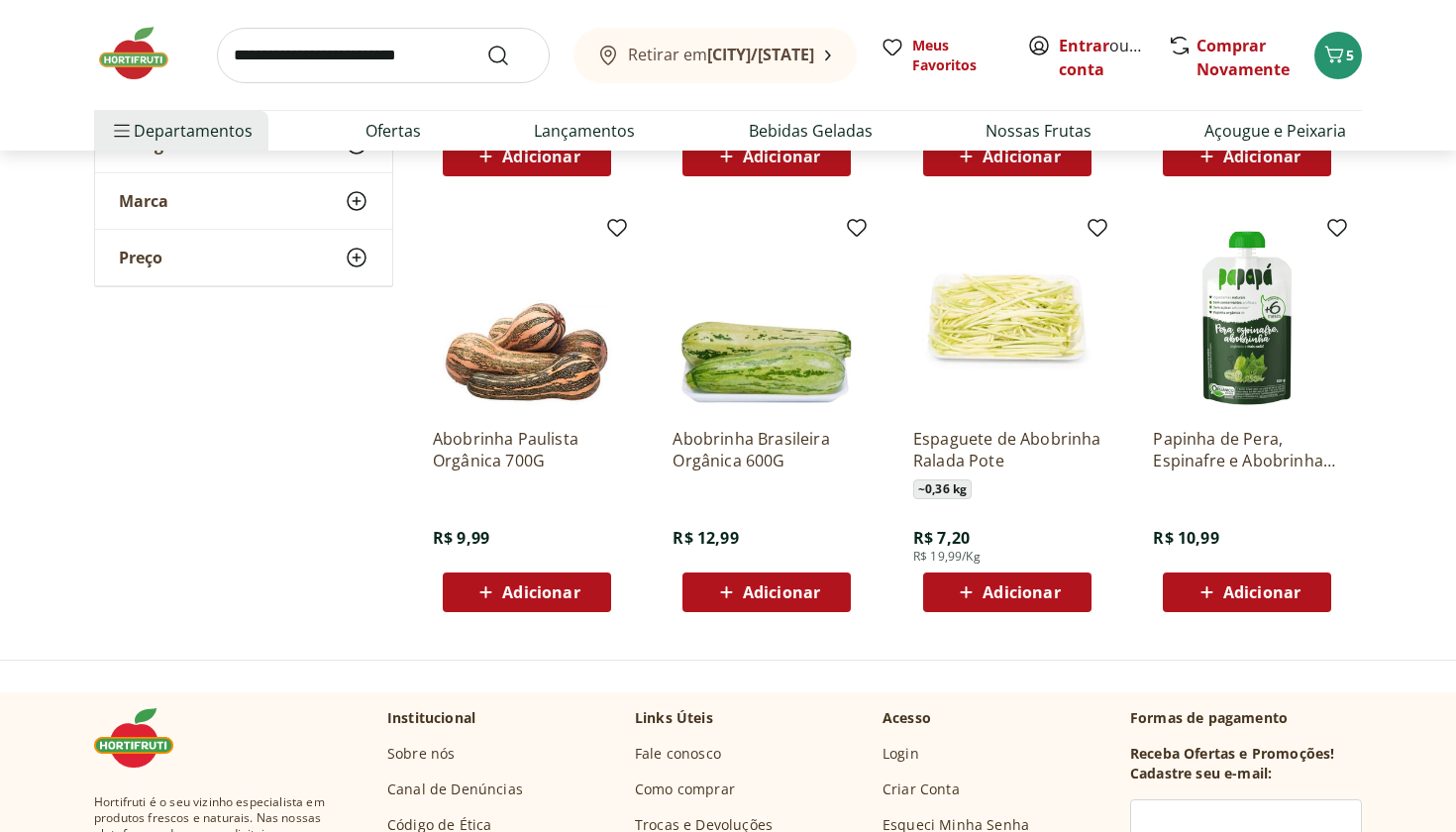scroll, scrollTop: 654, scrollLeft: 0, axis: vertical 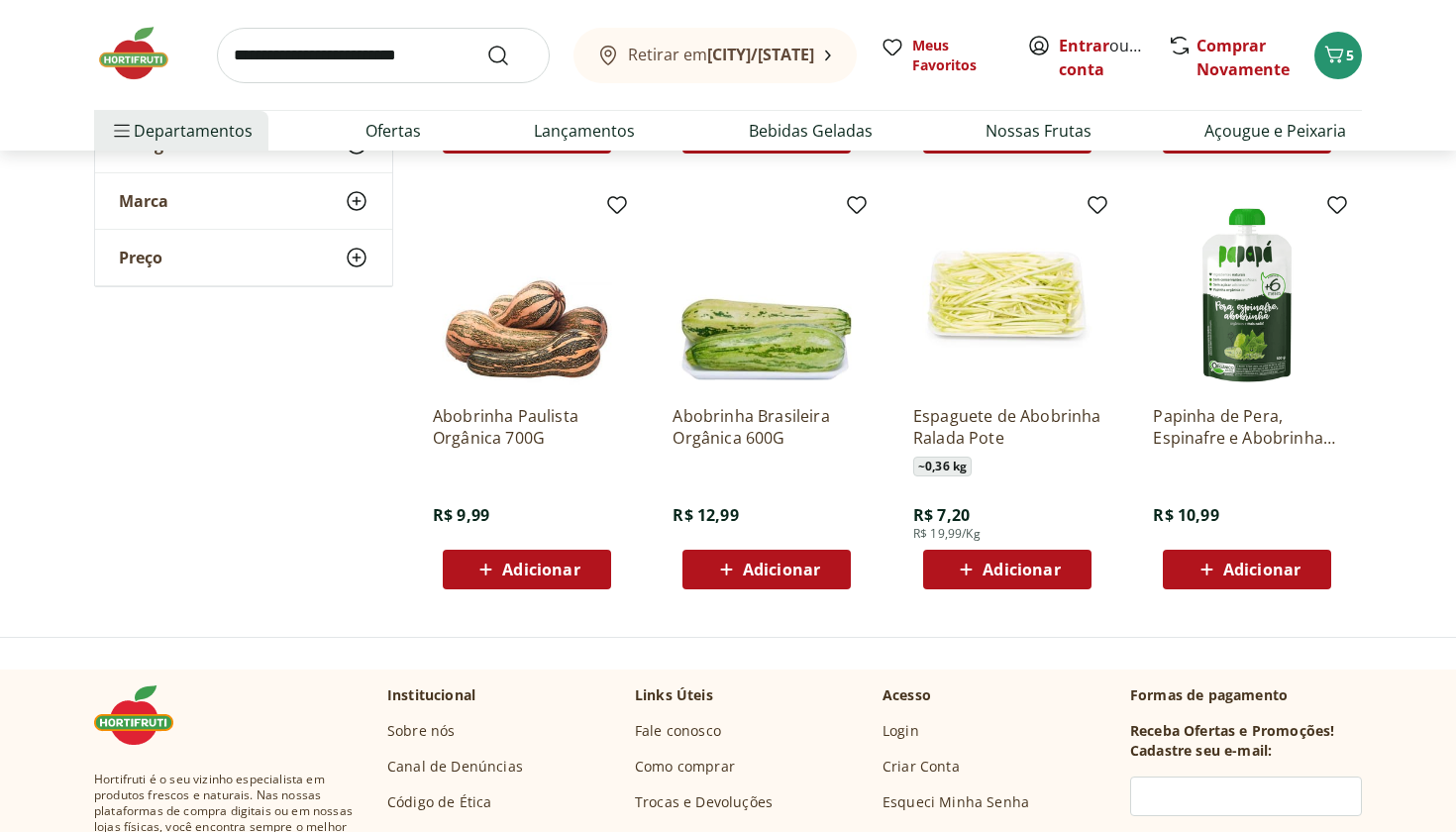 click on "Adicionar" at bounding box center [1021, 570] 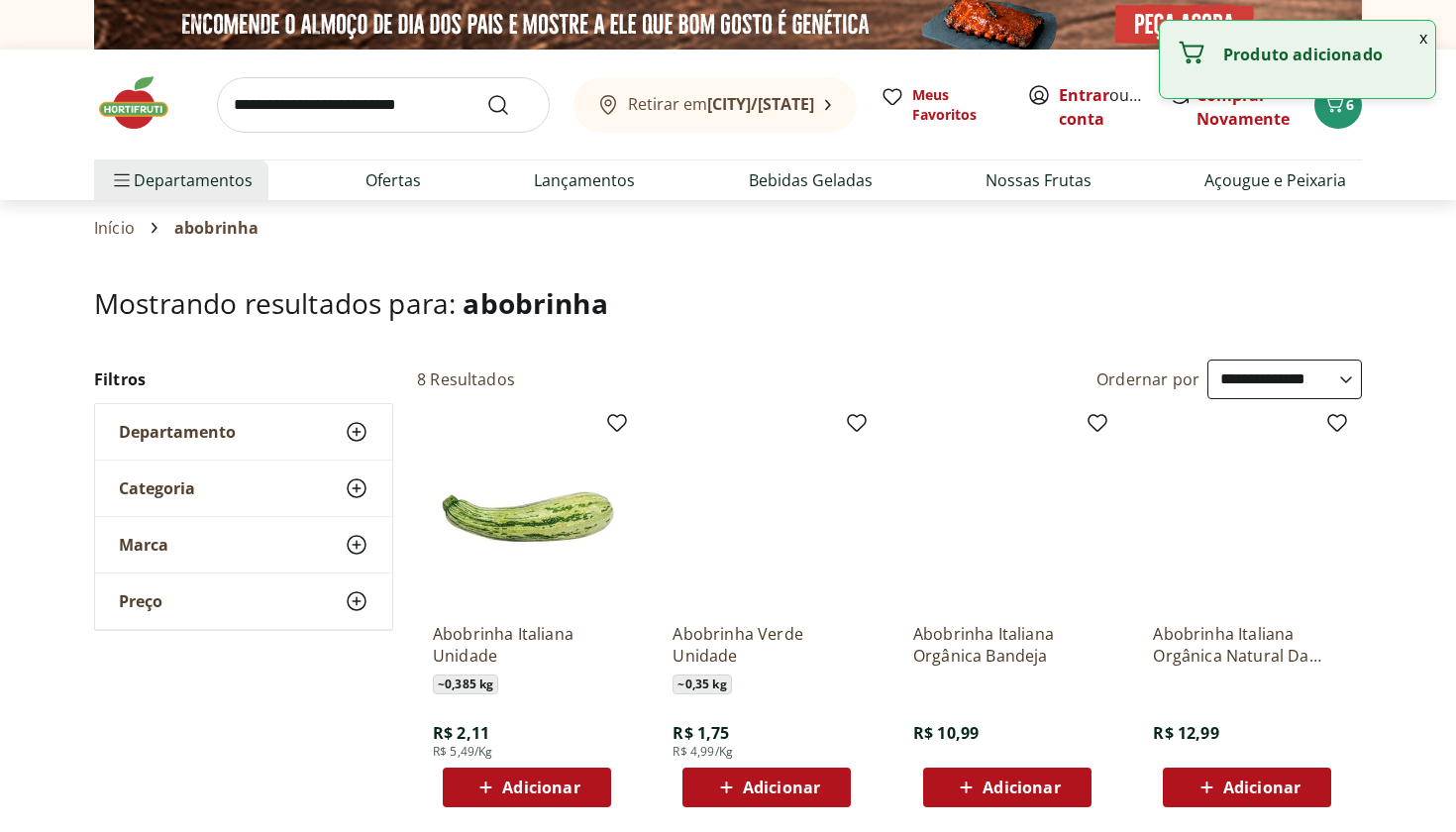 scroll, scrollTop: 0, scrollLeft: 0, axis: both 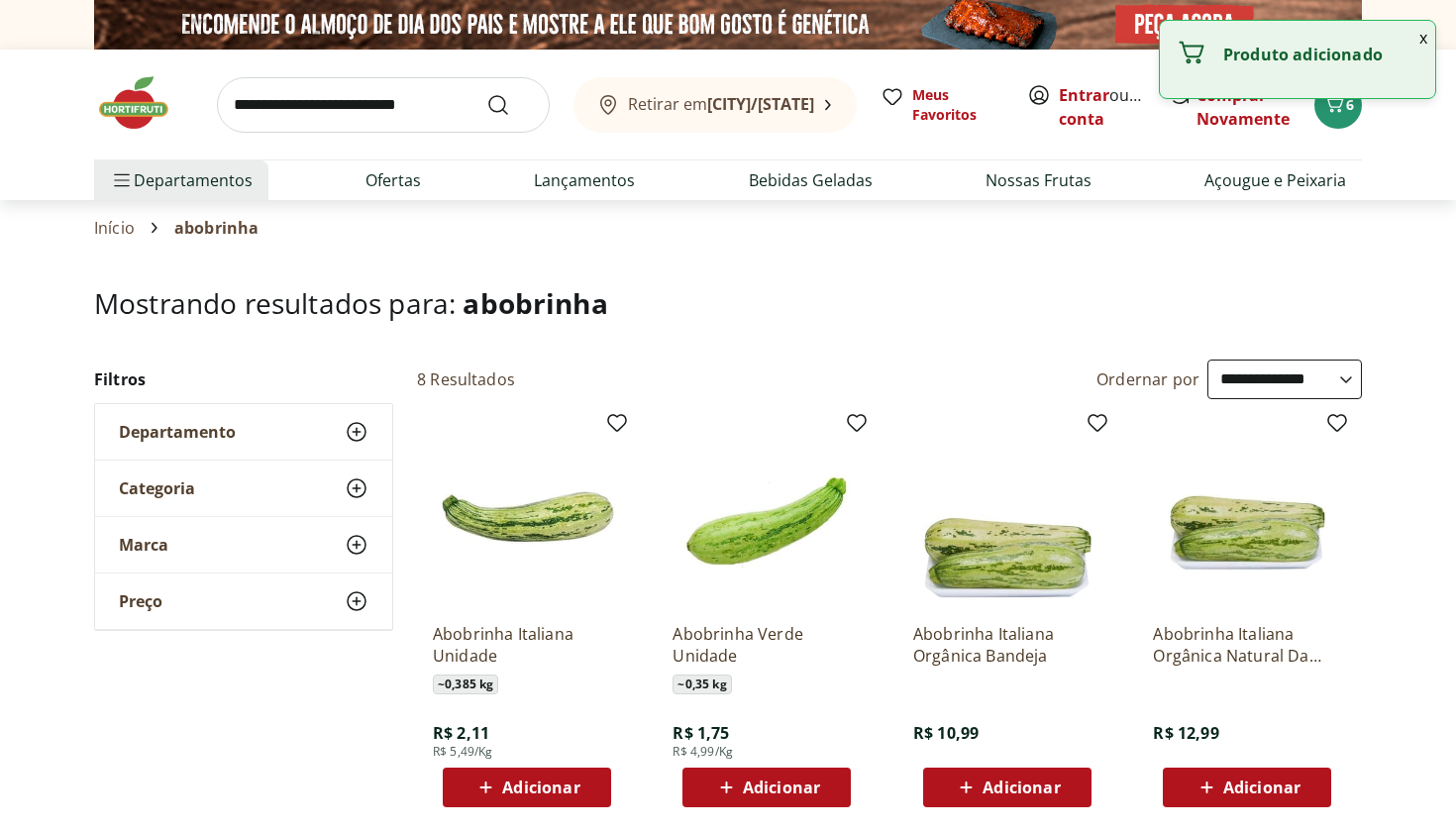 click at bounding box center [383, 105] 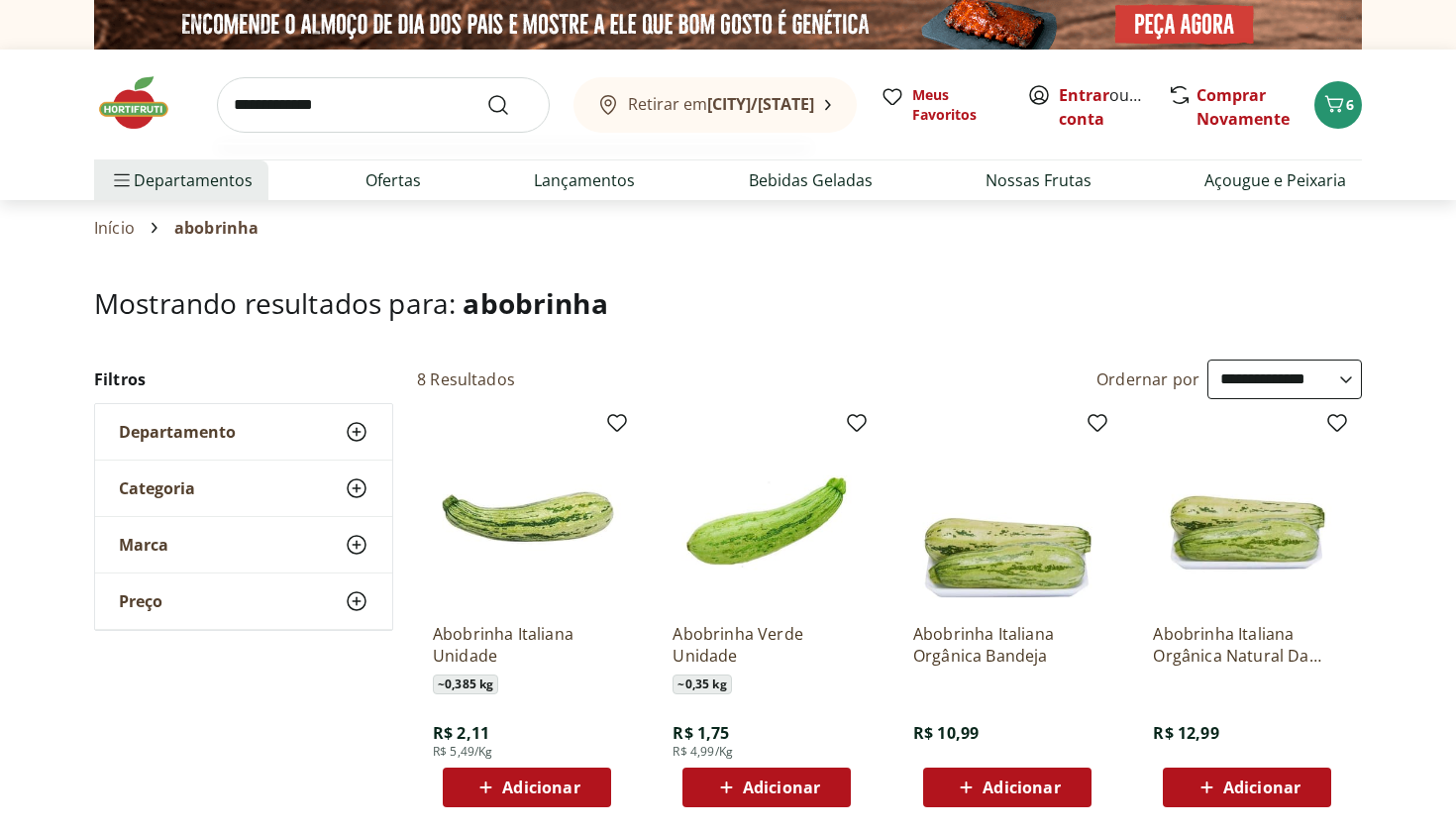 type on "**********" 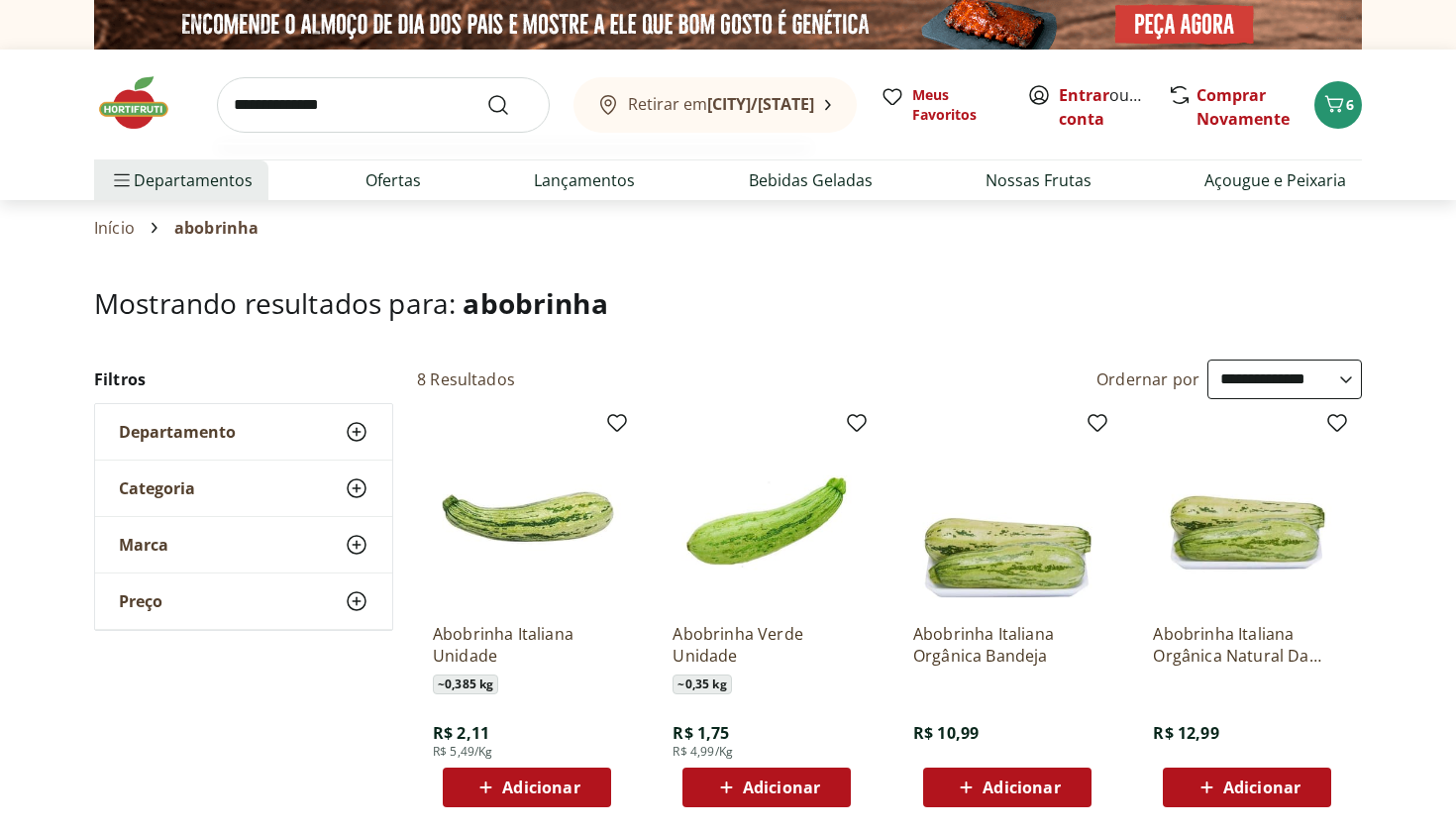 click at bounding box center [510, 105] 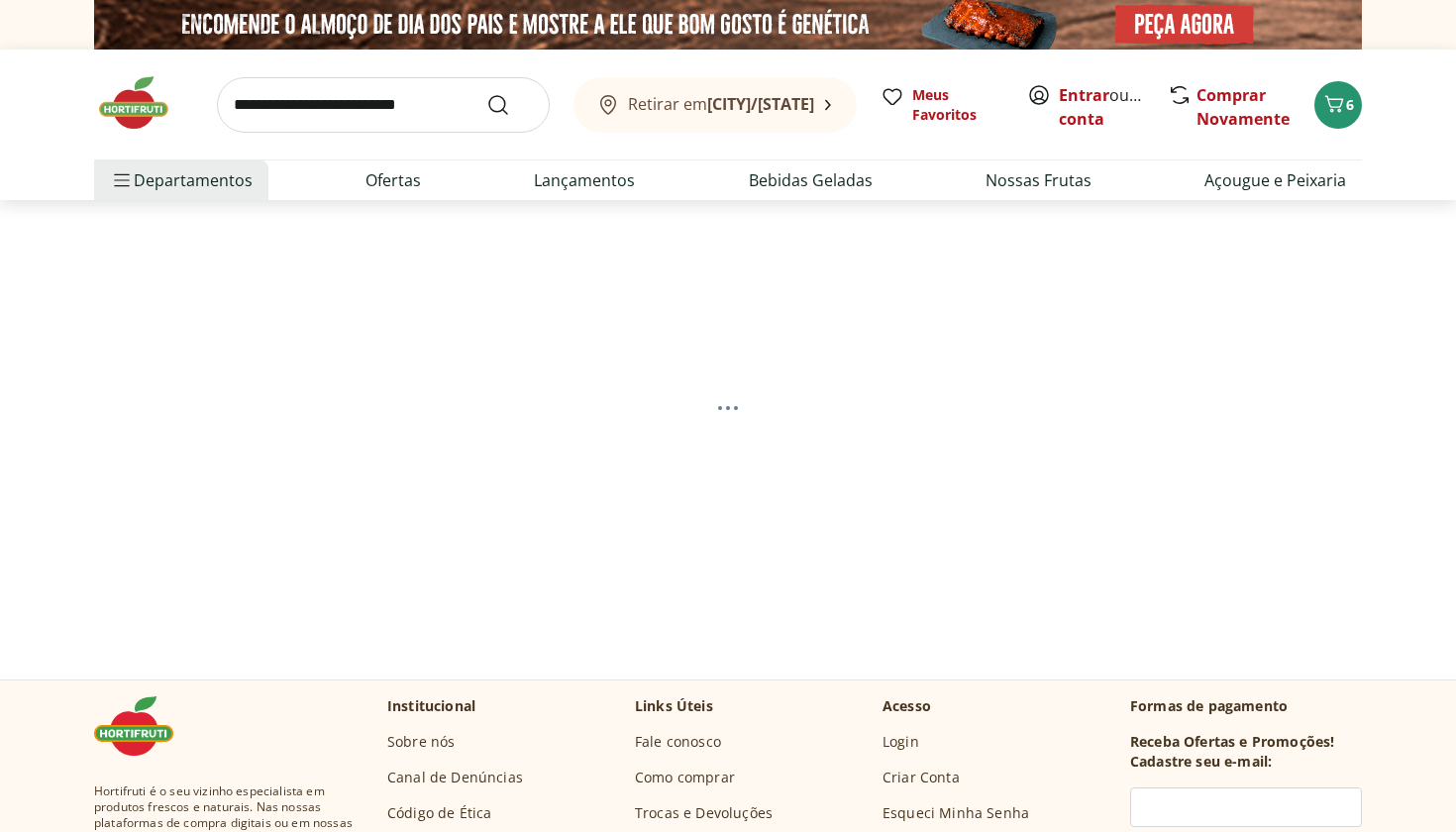 select on "**********" 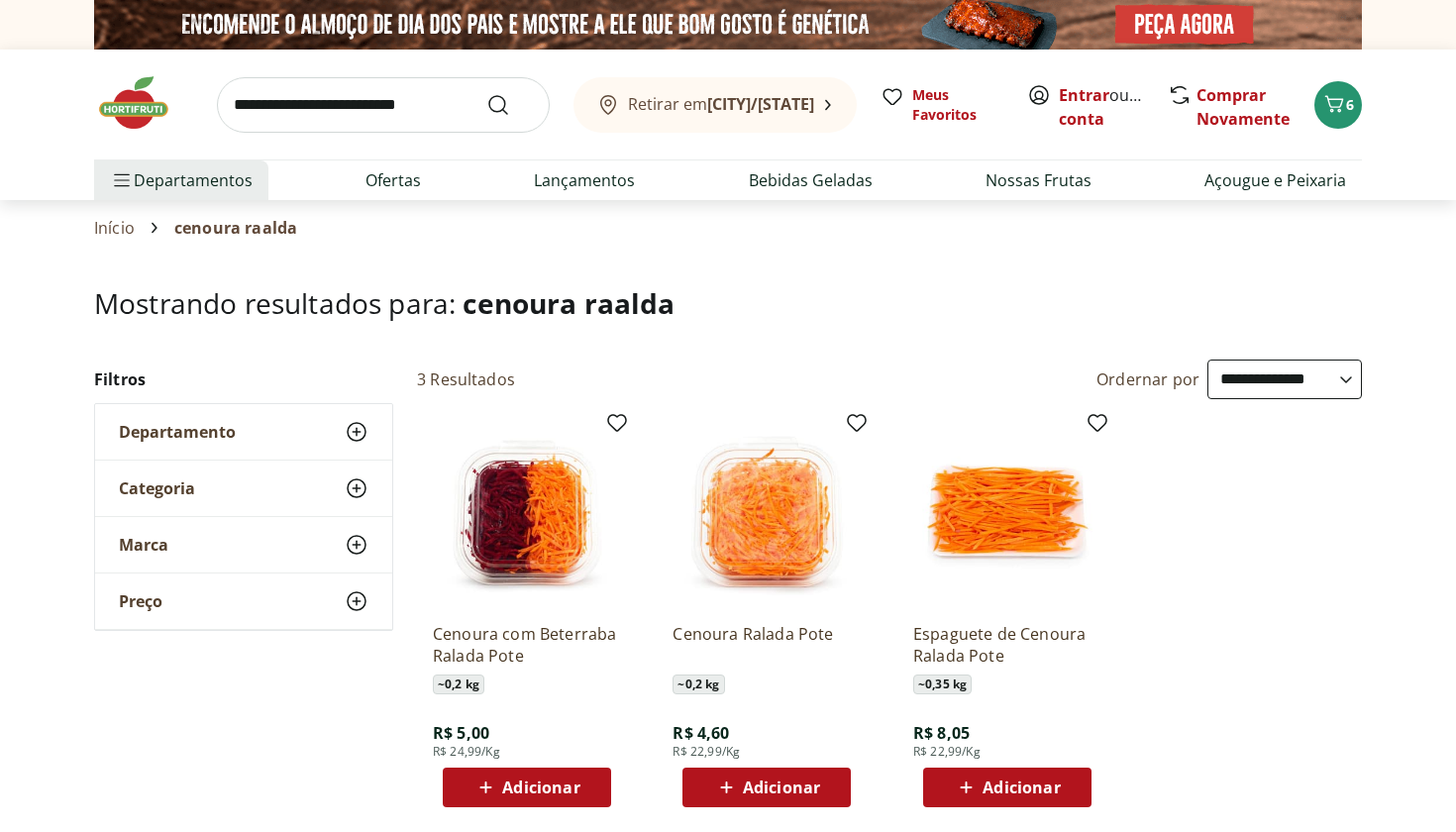 click on "Adicionar" at bounding box center (541, 787) 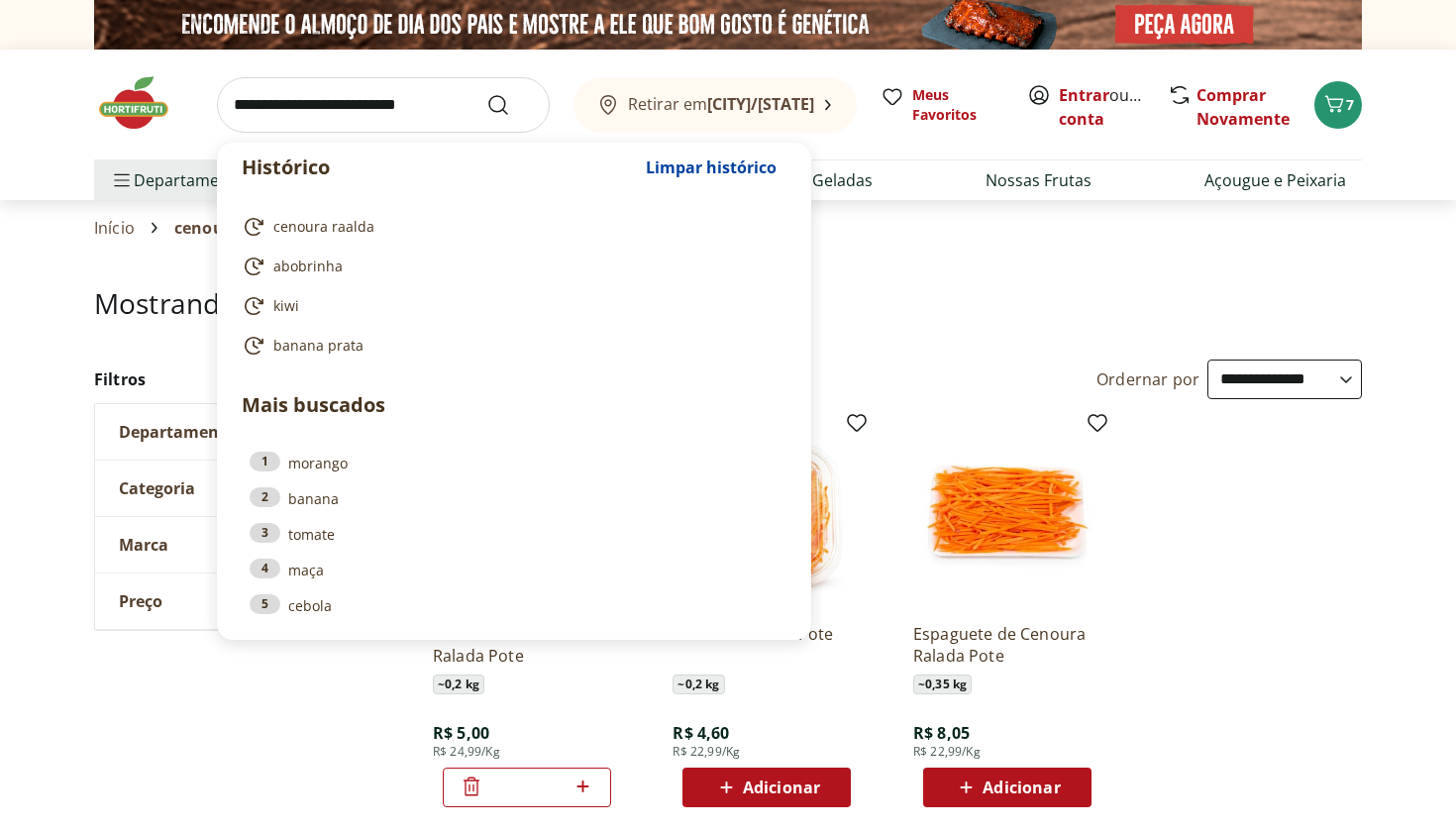 click at bounding box center [383, 105] 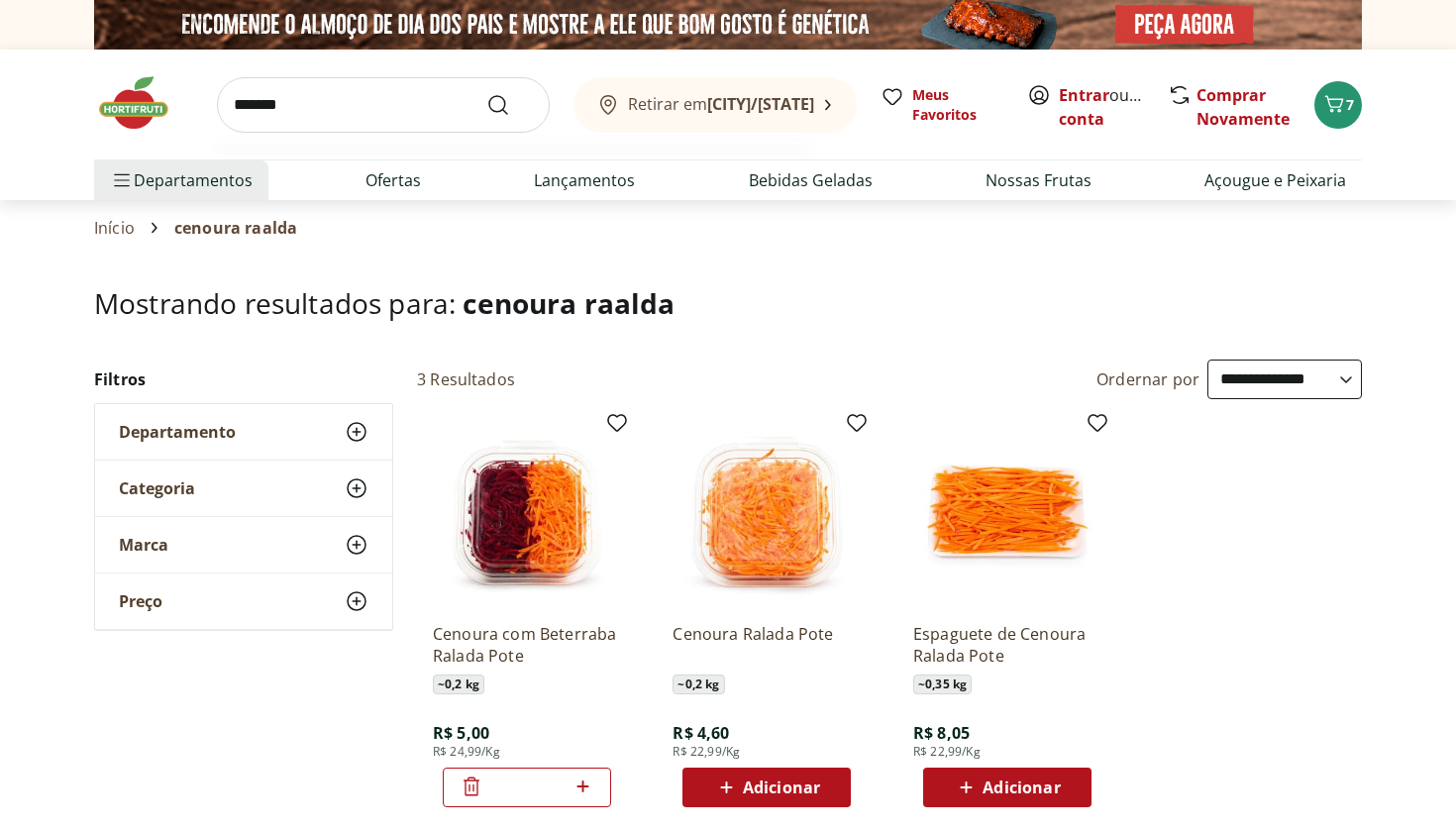 type on "********" 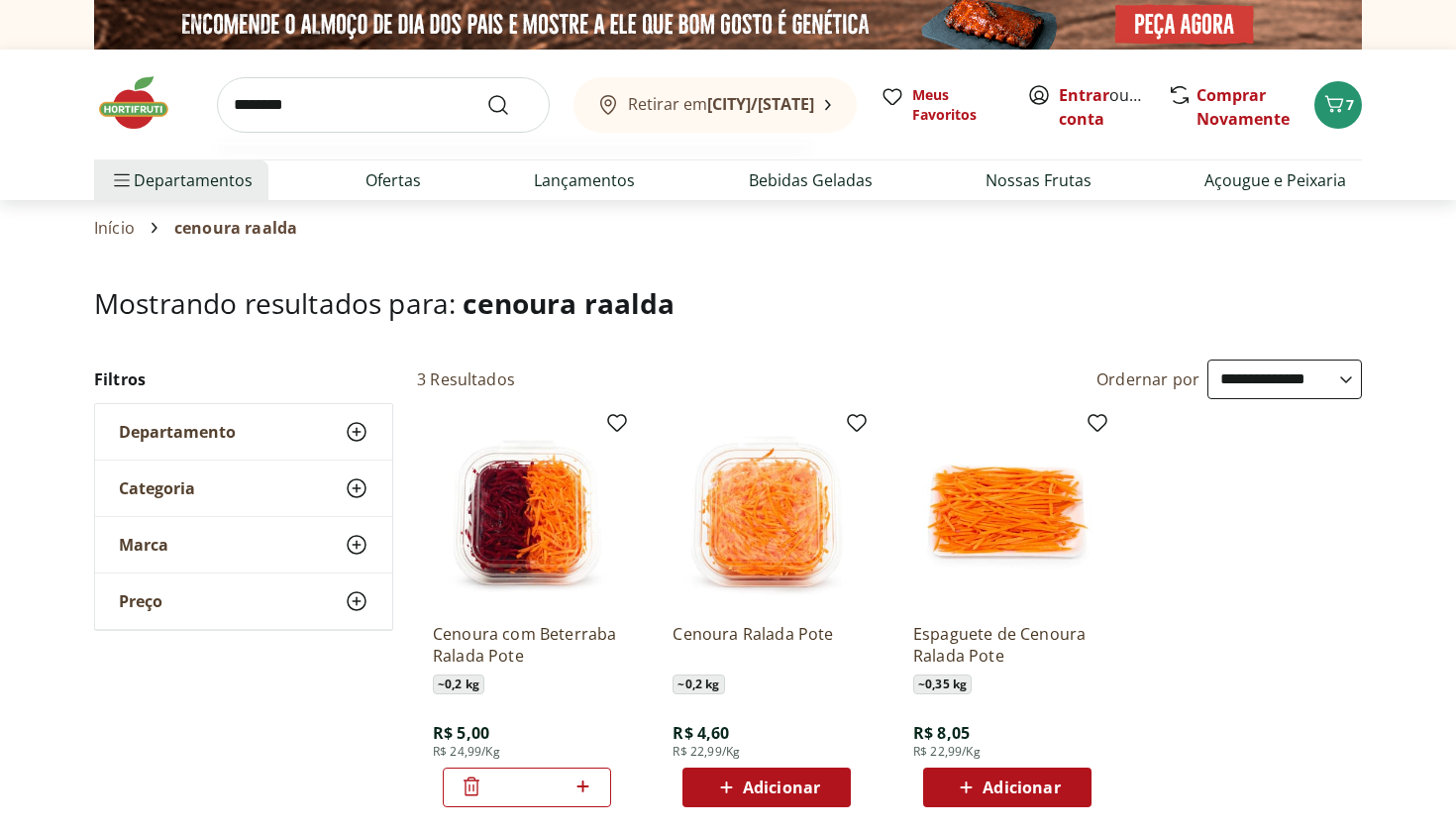 click at bounding box center (510, 105) 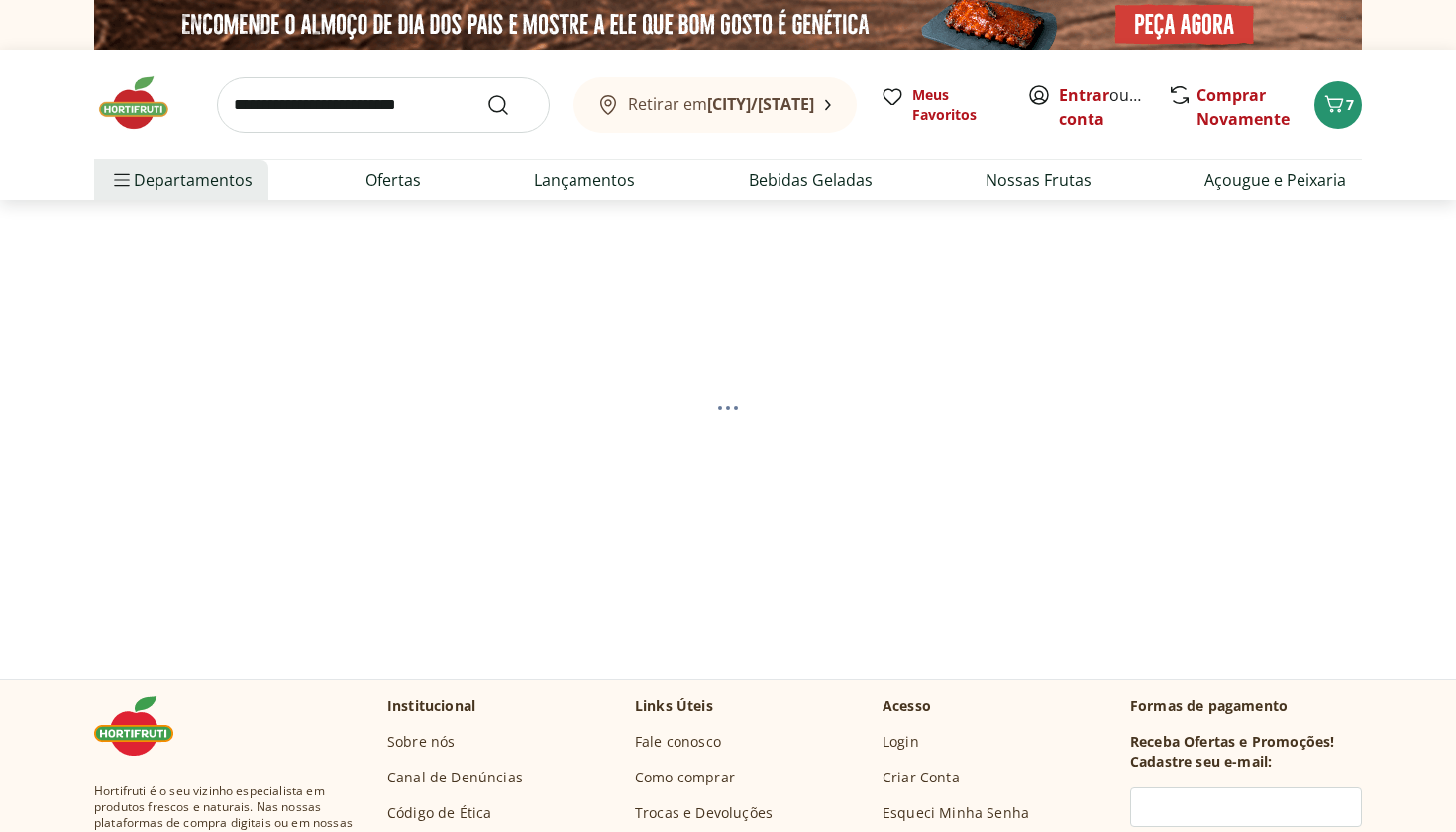 select on "**********" 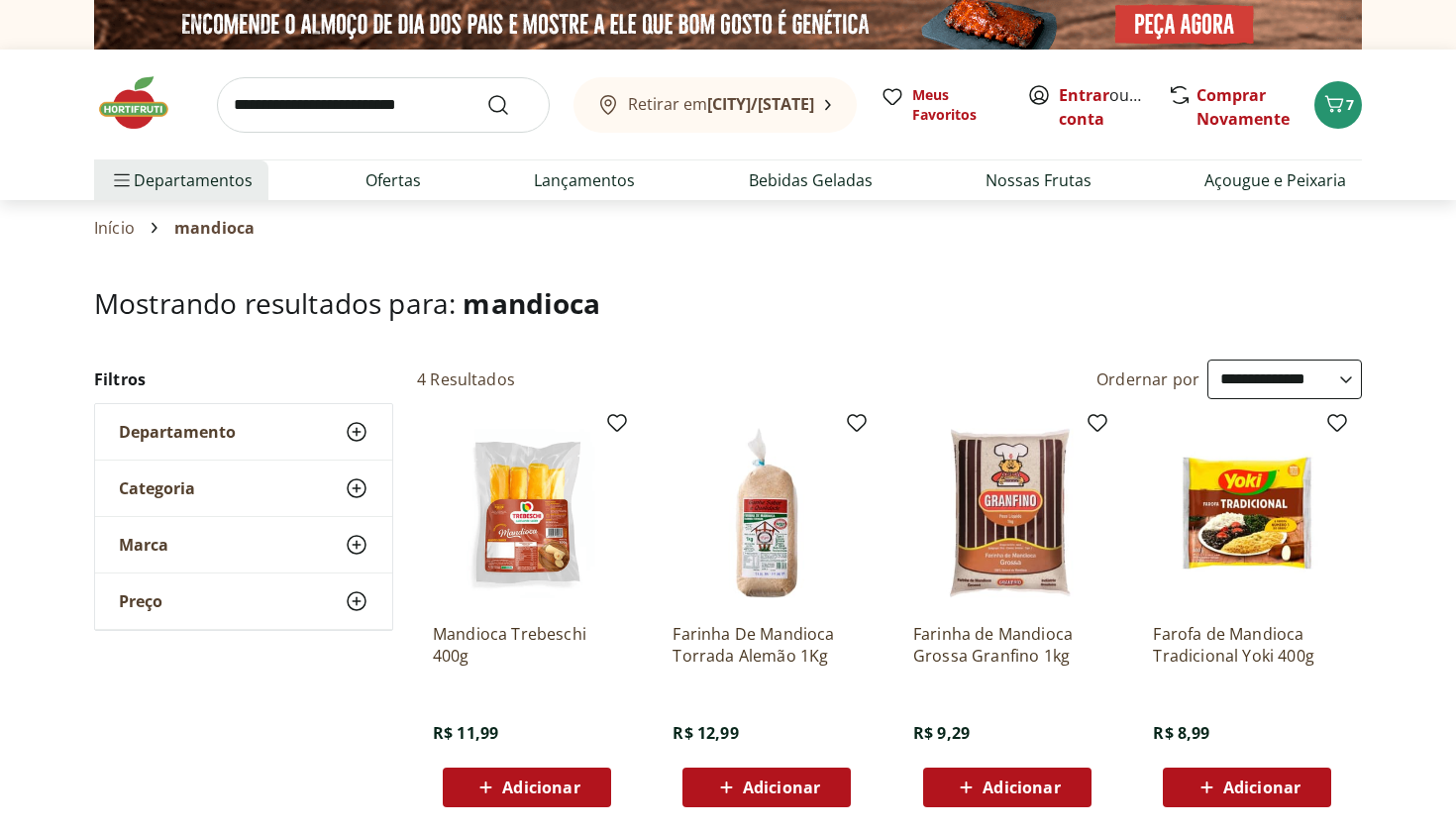 scroll, scrollTop: 0, scrollLeft: 0, axis: both 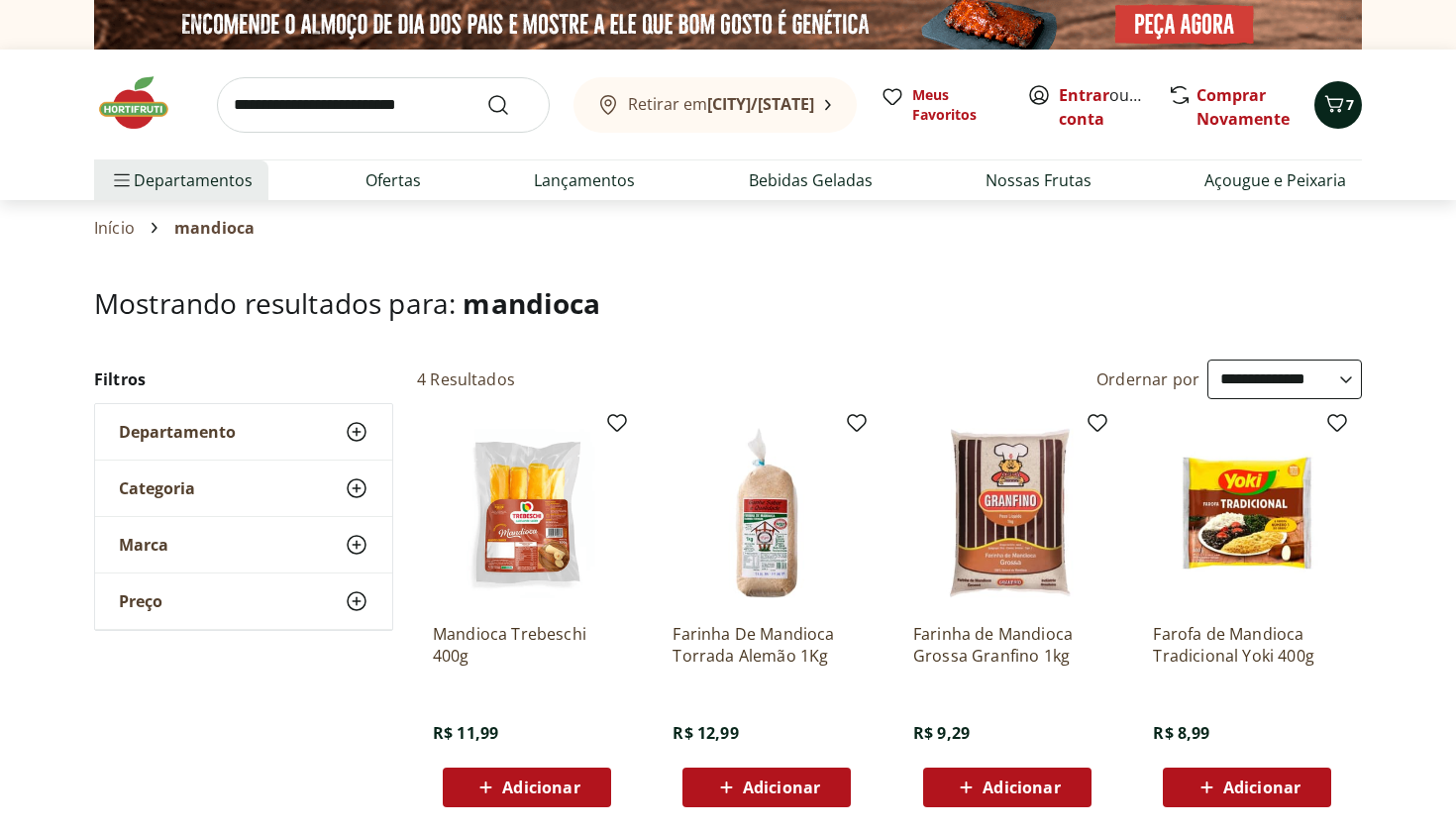 click 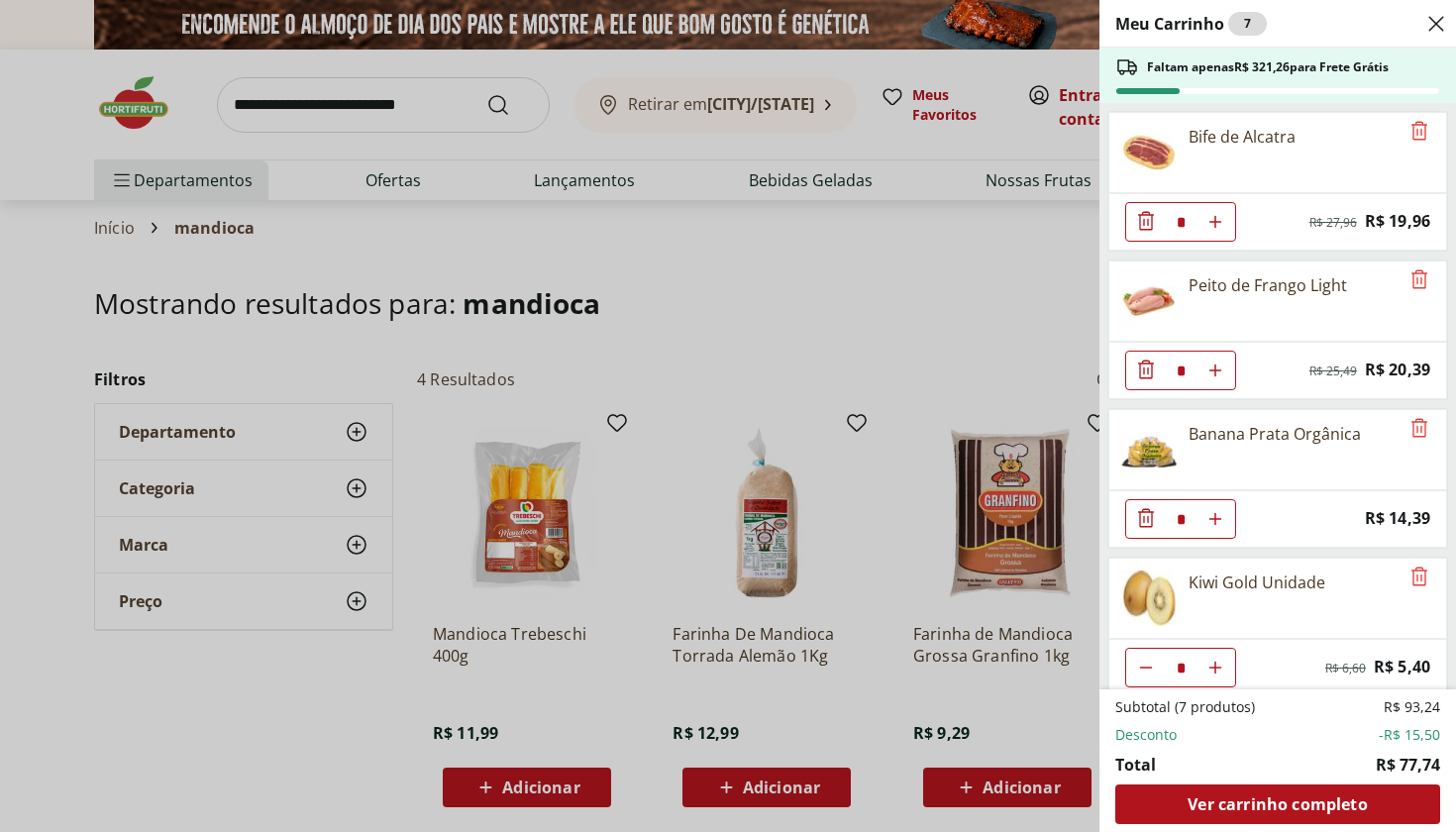 scroll, scrollTop: 0, scrollLeft: 0, axis: both 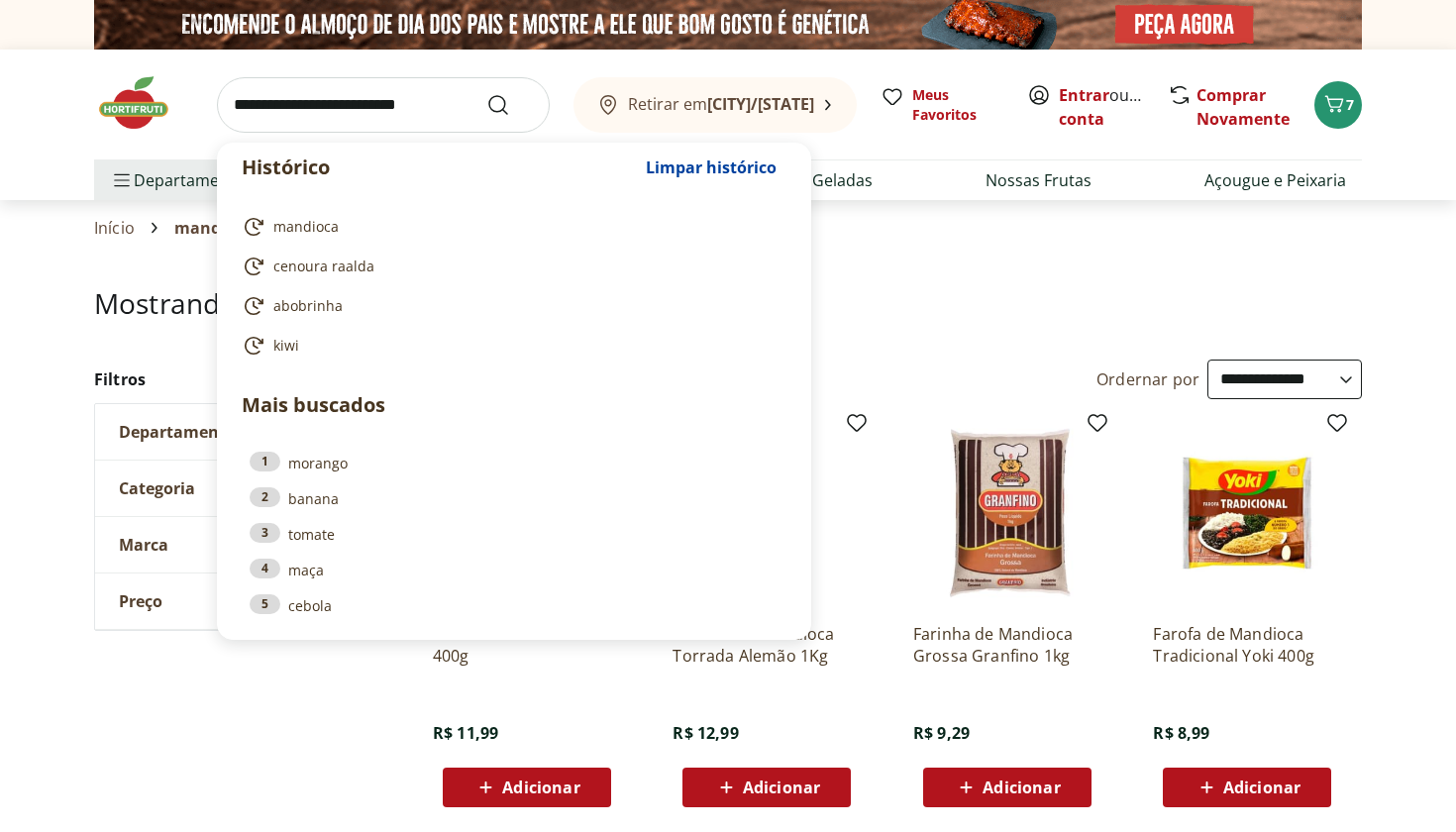 click at bounding box center [383, 105] 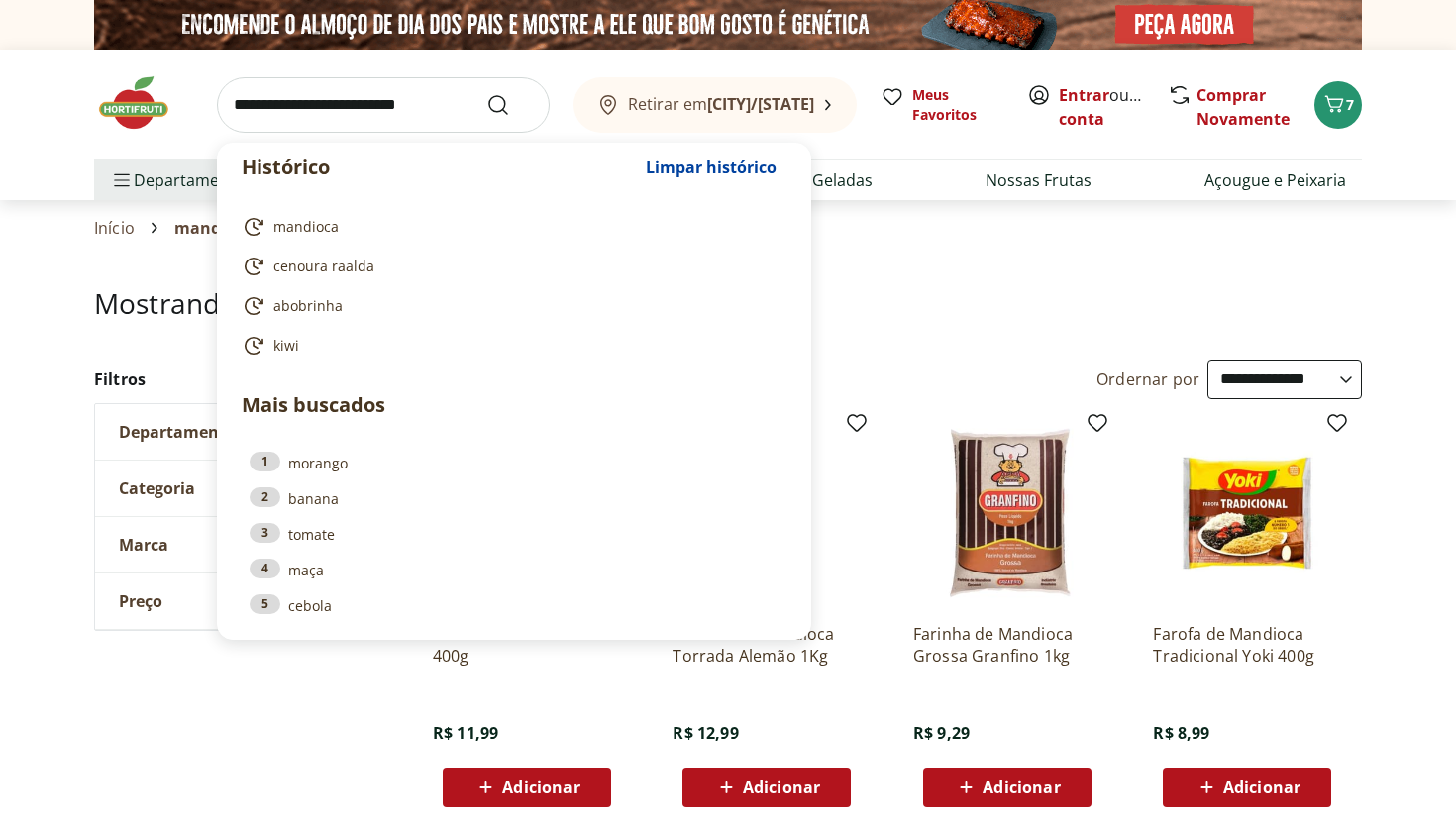 select on "**********" 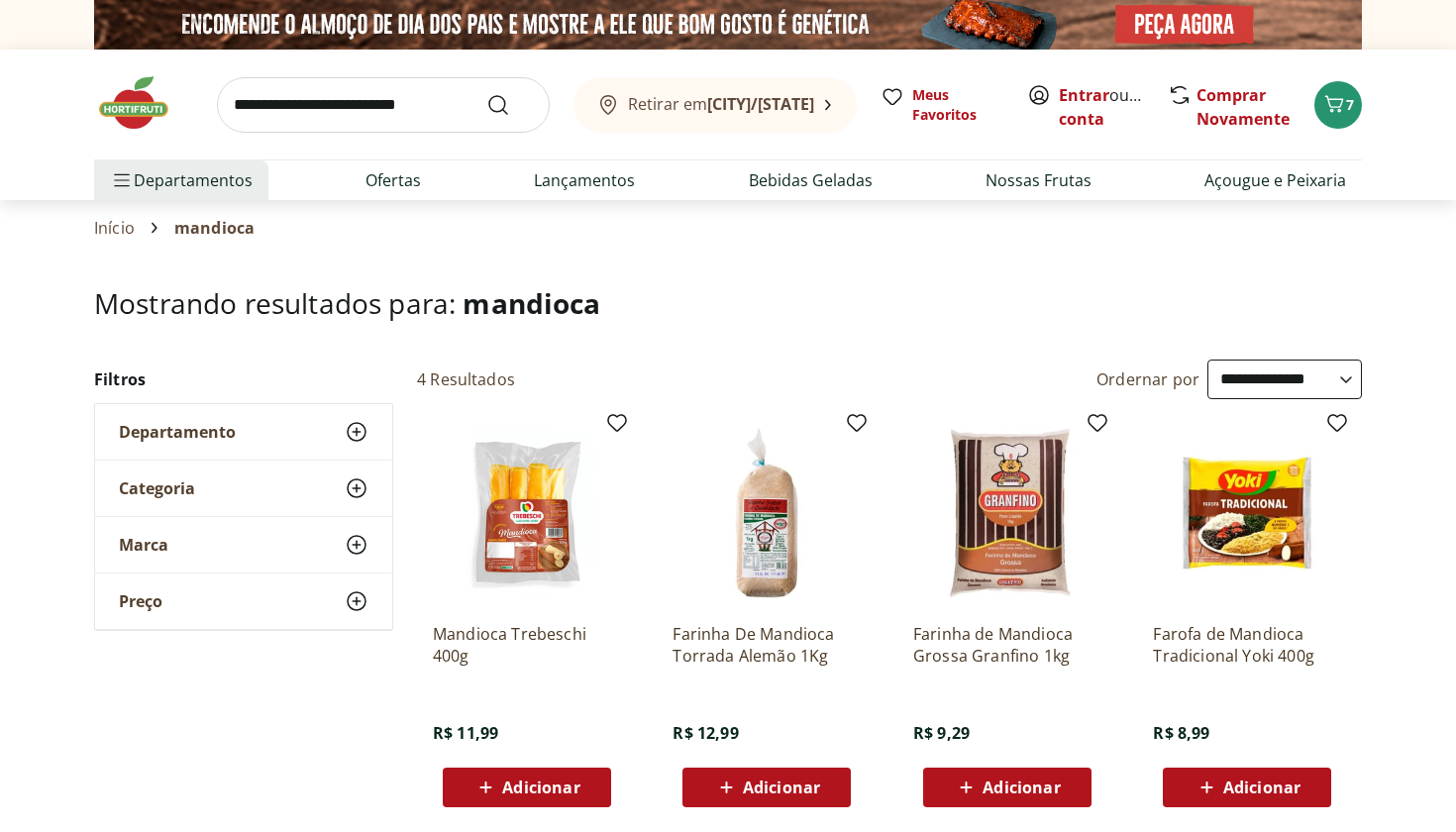 click at bounding box center (144, 103) 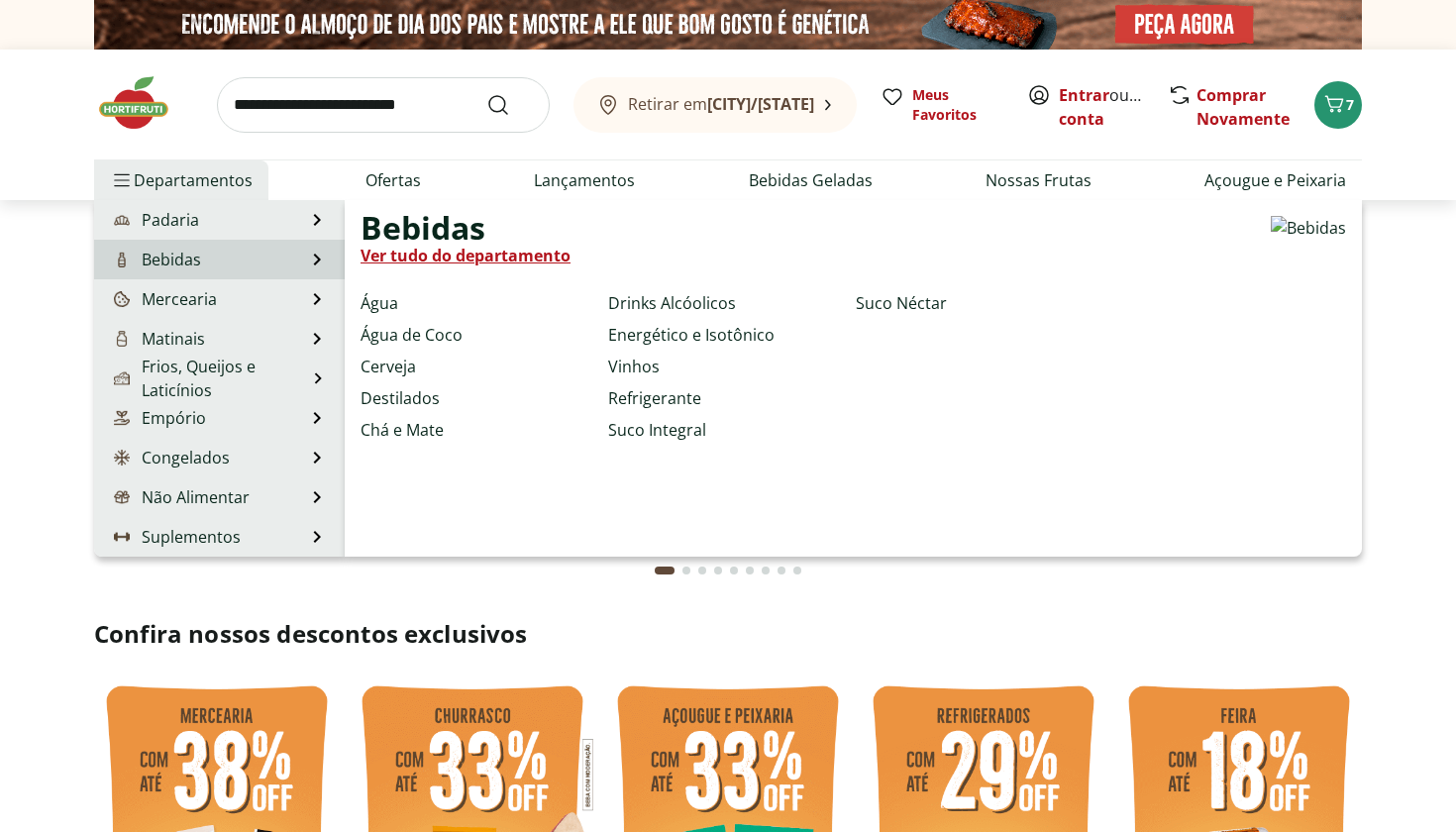scroll, scrollTop: 199, scrollLeft: 0, axis: vertical 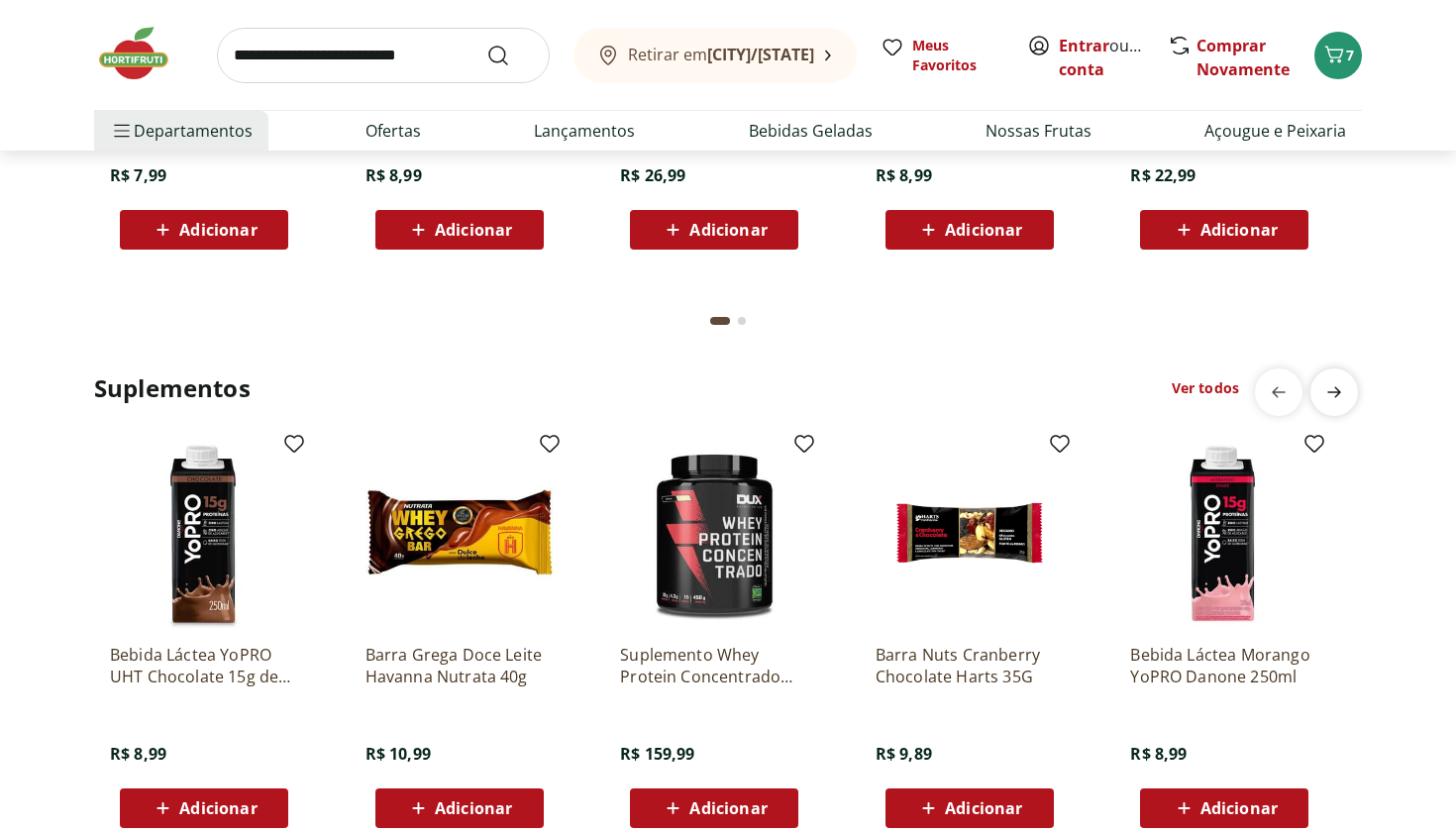 click at bounding box center (1334, -2769) 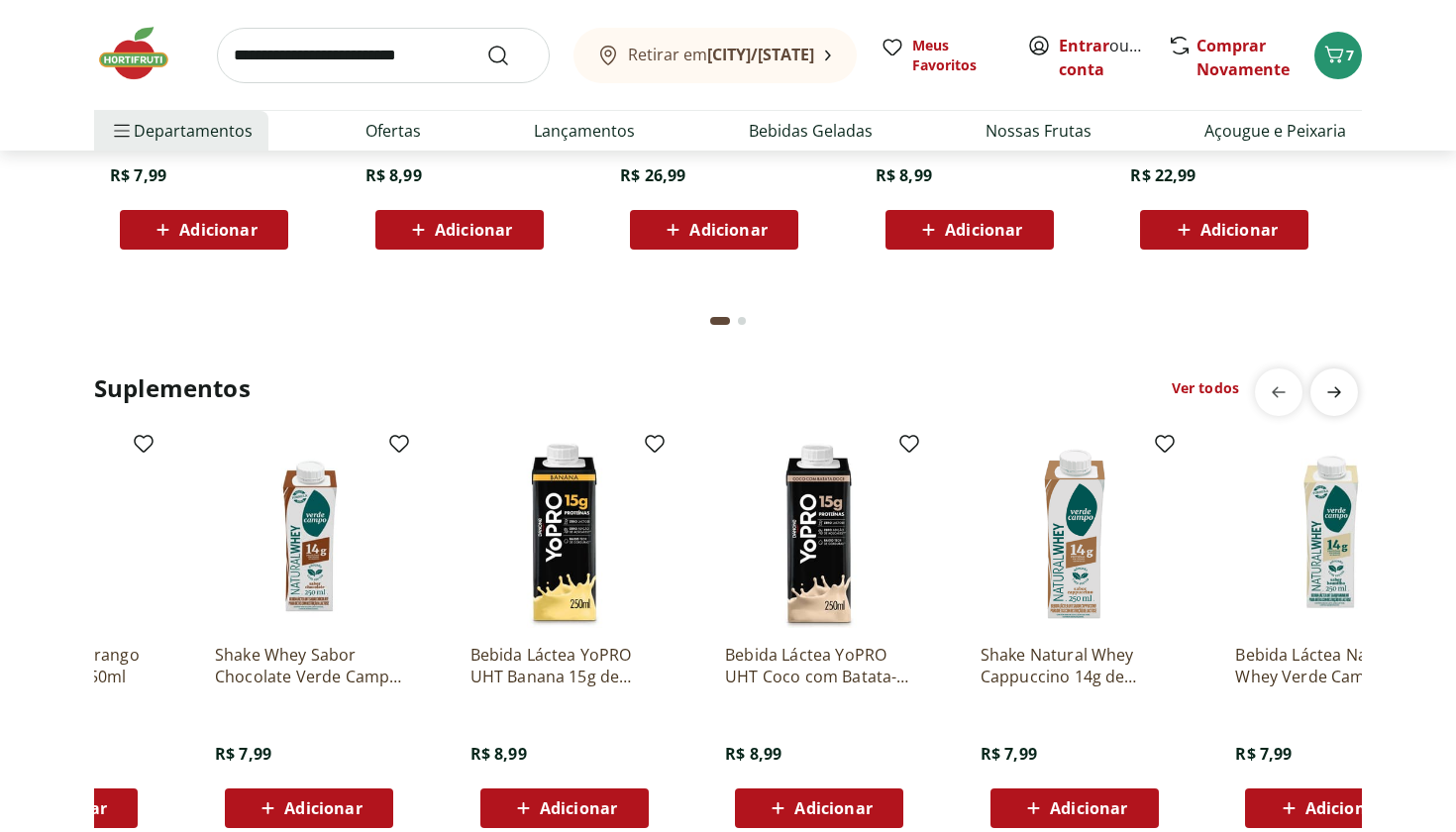 scroll, scrollTop: 0, scrollLeft: 1276, axis: horizontal 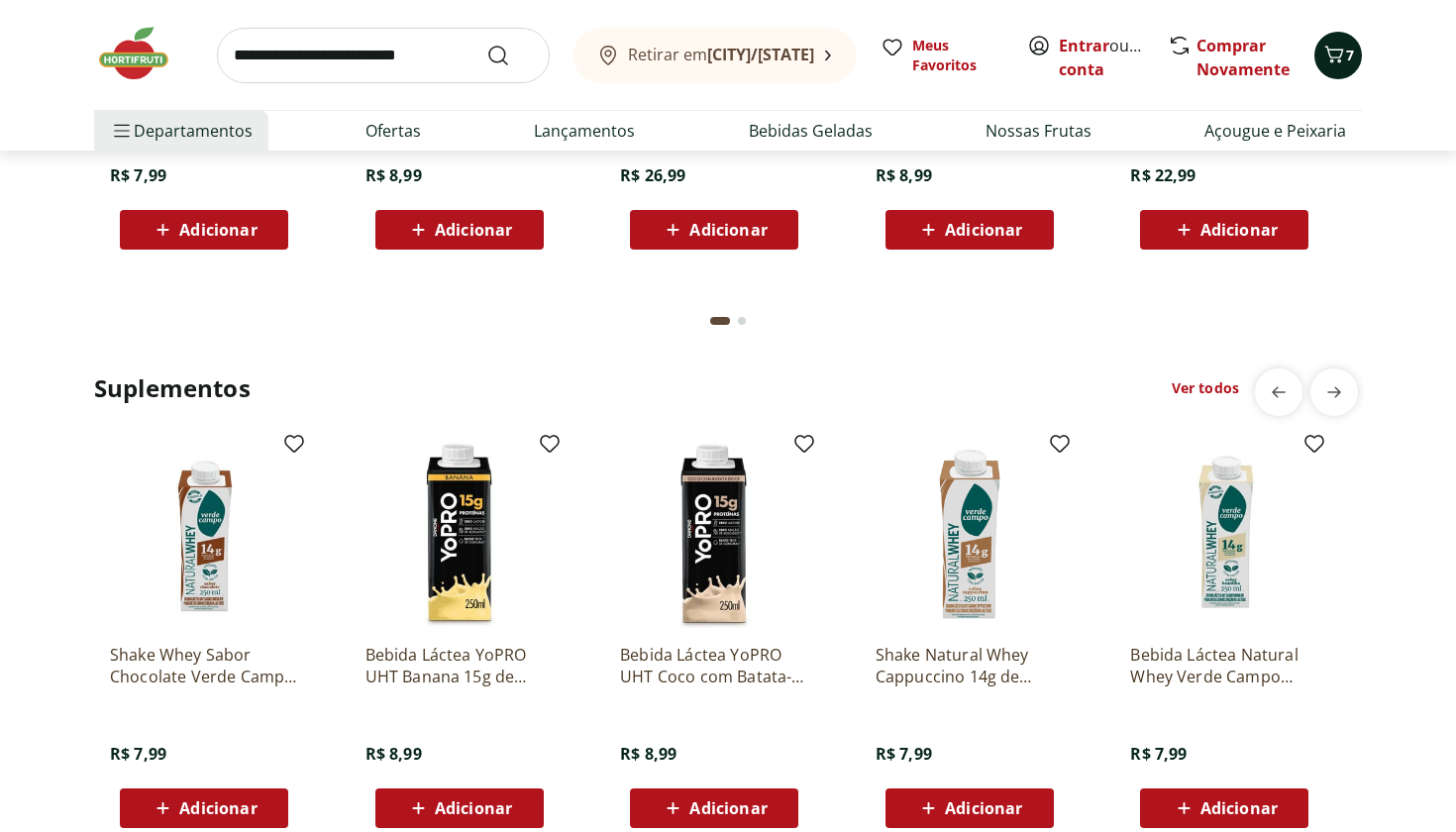 click 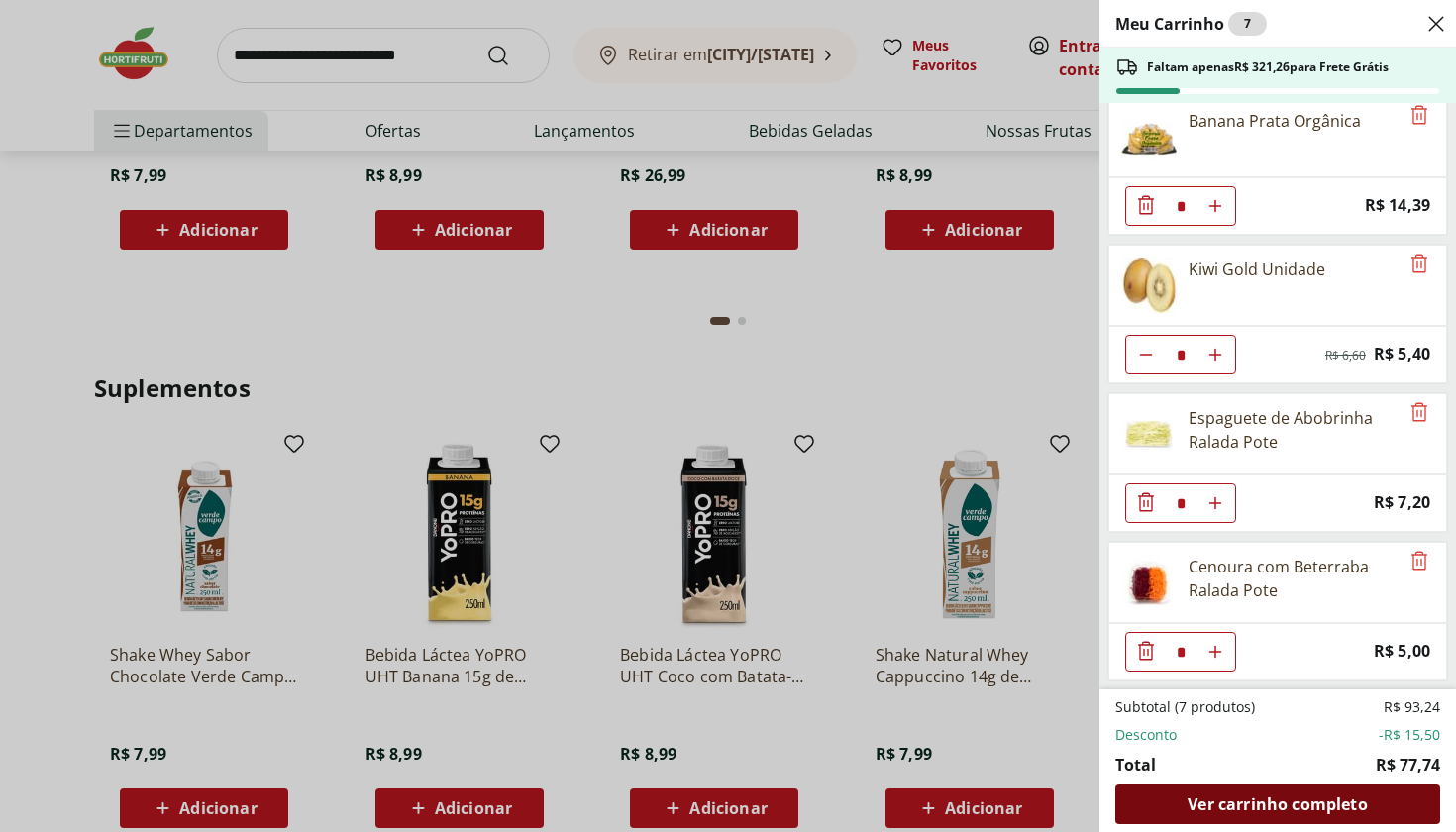 scroll, scrollTop: 313, scrollLeft: 0, axis: vertical 